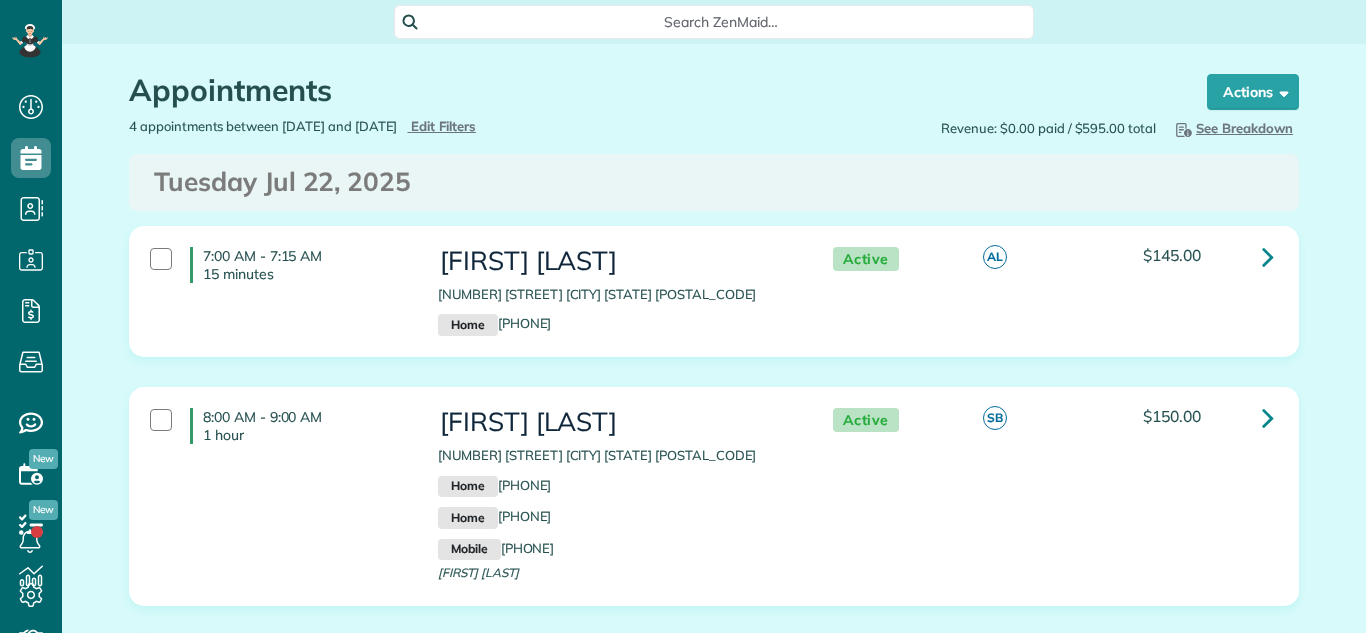 scroll, scrollTop: 0, scrollLeft: 0, axis: both 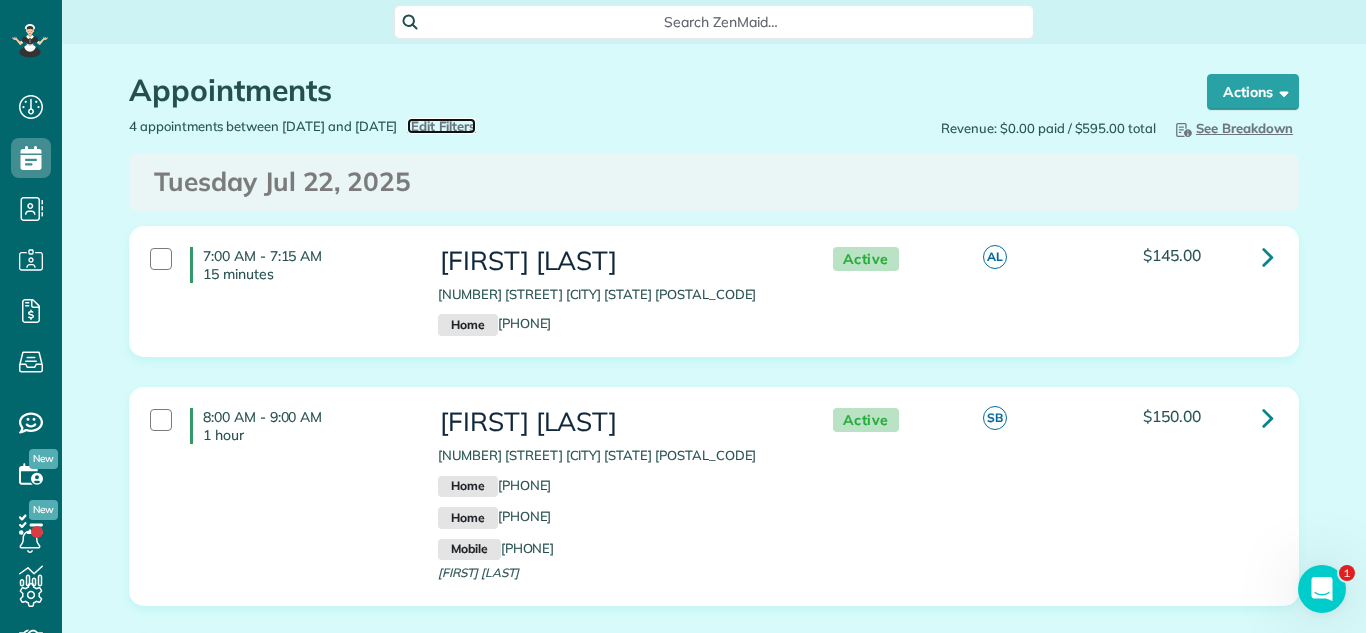 click on "Edit Filters" at bounding box center [443, 126] 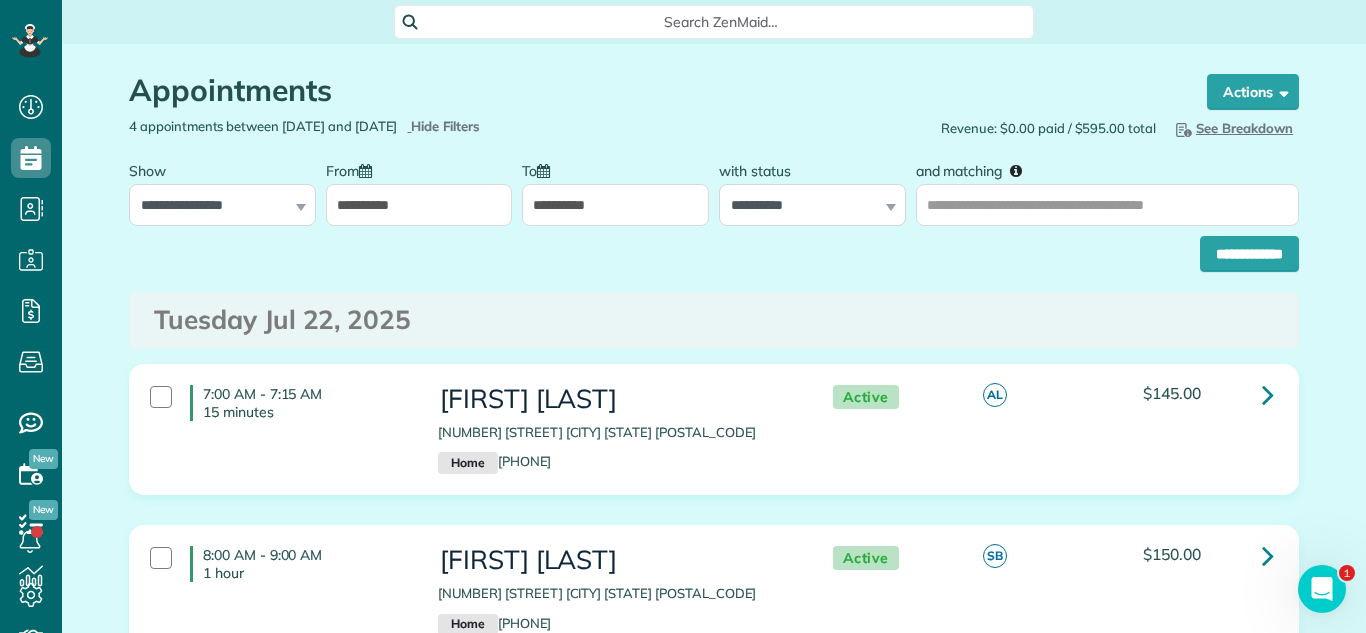 drag, startPoint x: 441, startPoint y: 215, endPoint x: 452, endPoint y: 268, distance: 54.129475 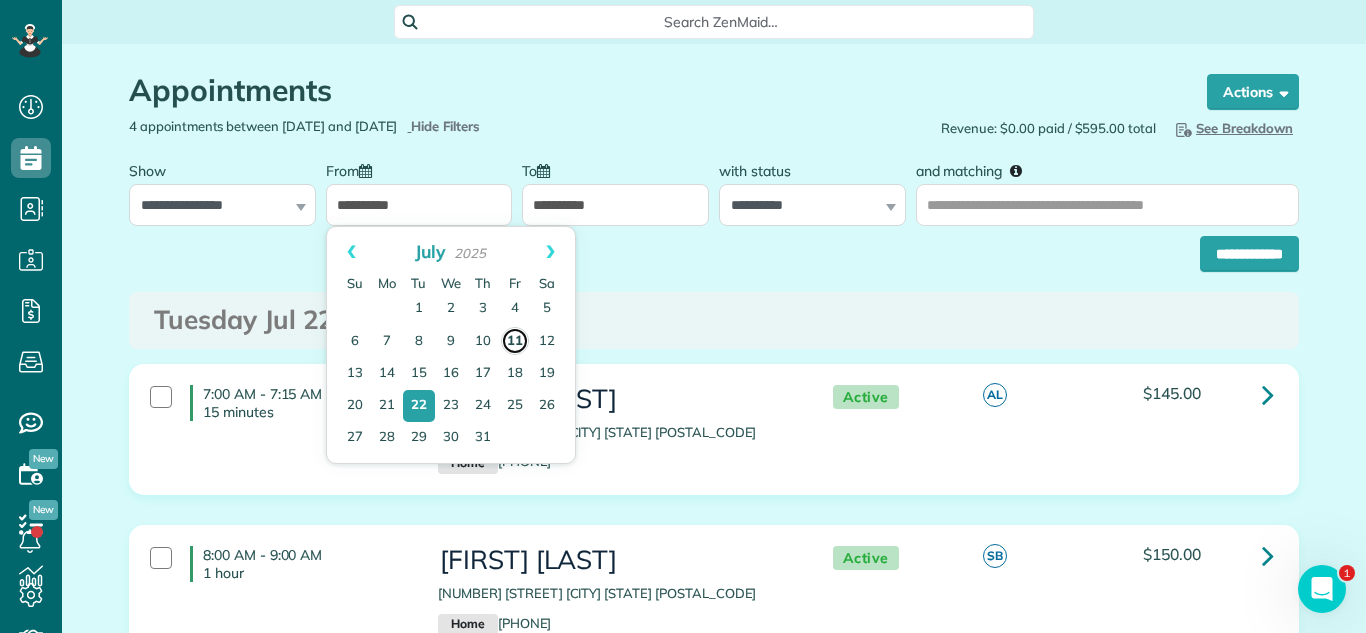 click on "11" at bounding box center (515, 341) 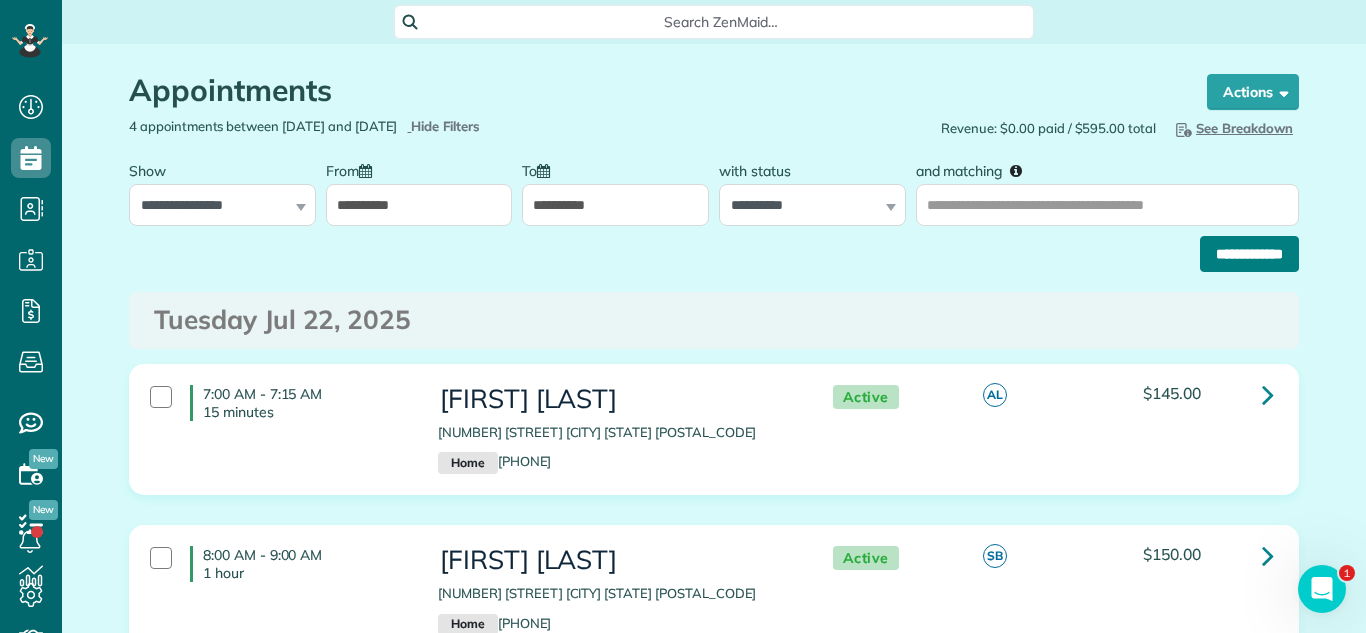 drag, startPoint x: 1241, startPoint y: 264, endPoint x: 1155, endPoint y: 487, distance: 239.00836 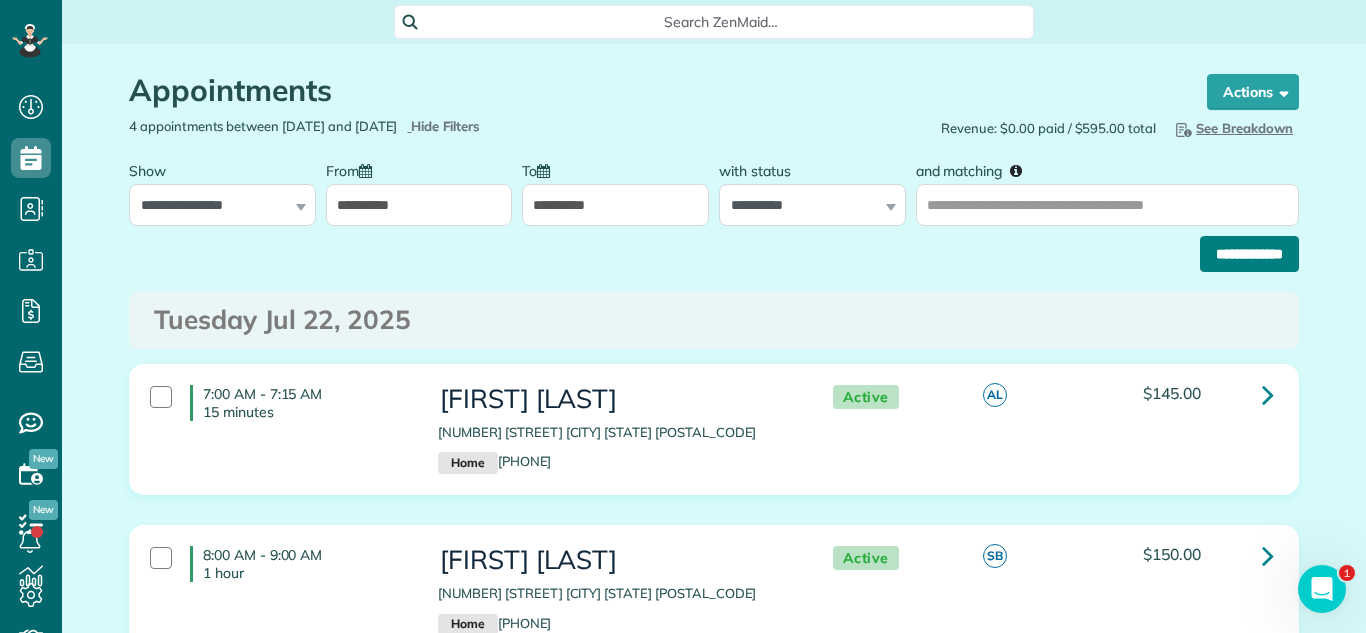 click on "**********" at bounding box center (1249, 254) 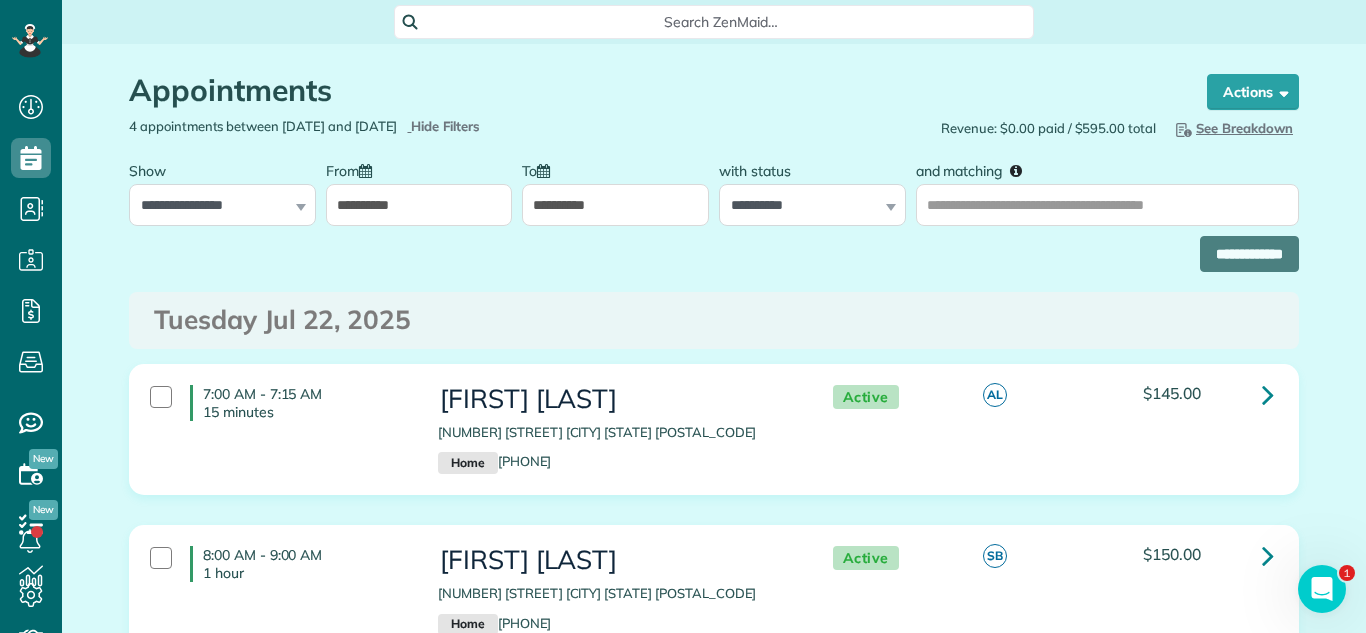 click on "Tuesday Jul 22, 2025" at bounding box center [714, 320] 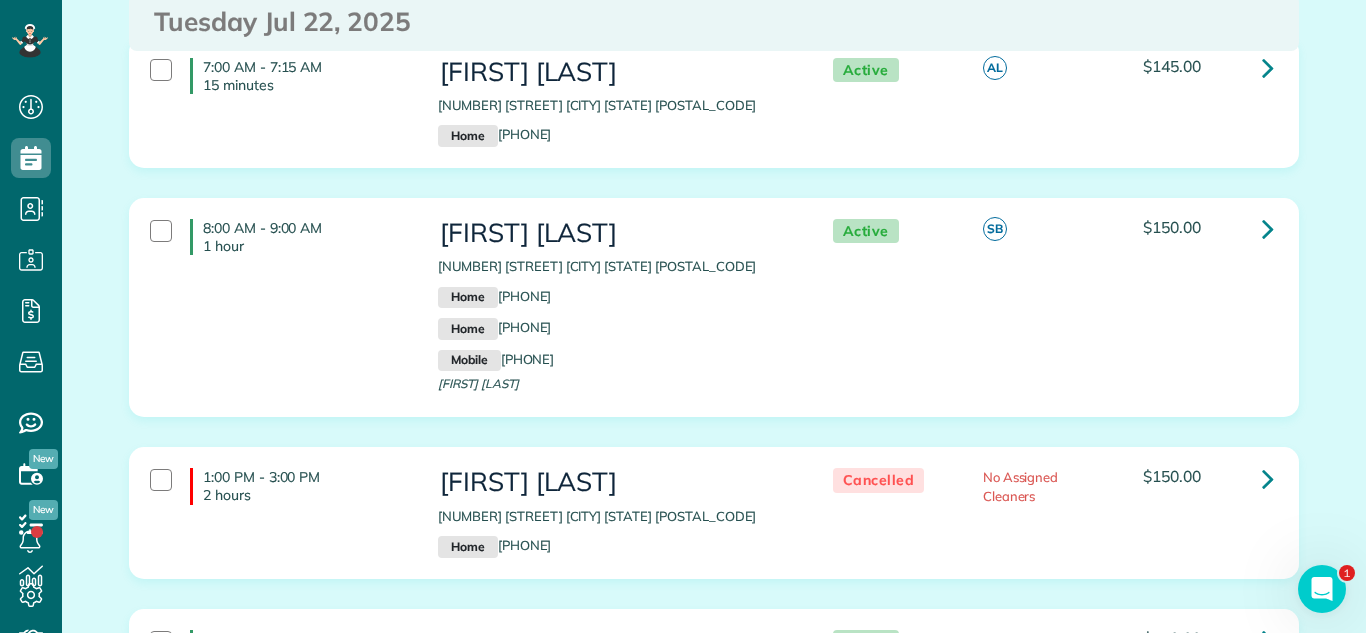 scroll, scrollTop: 584, scrollLeft: 0, axis: vertical 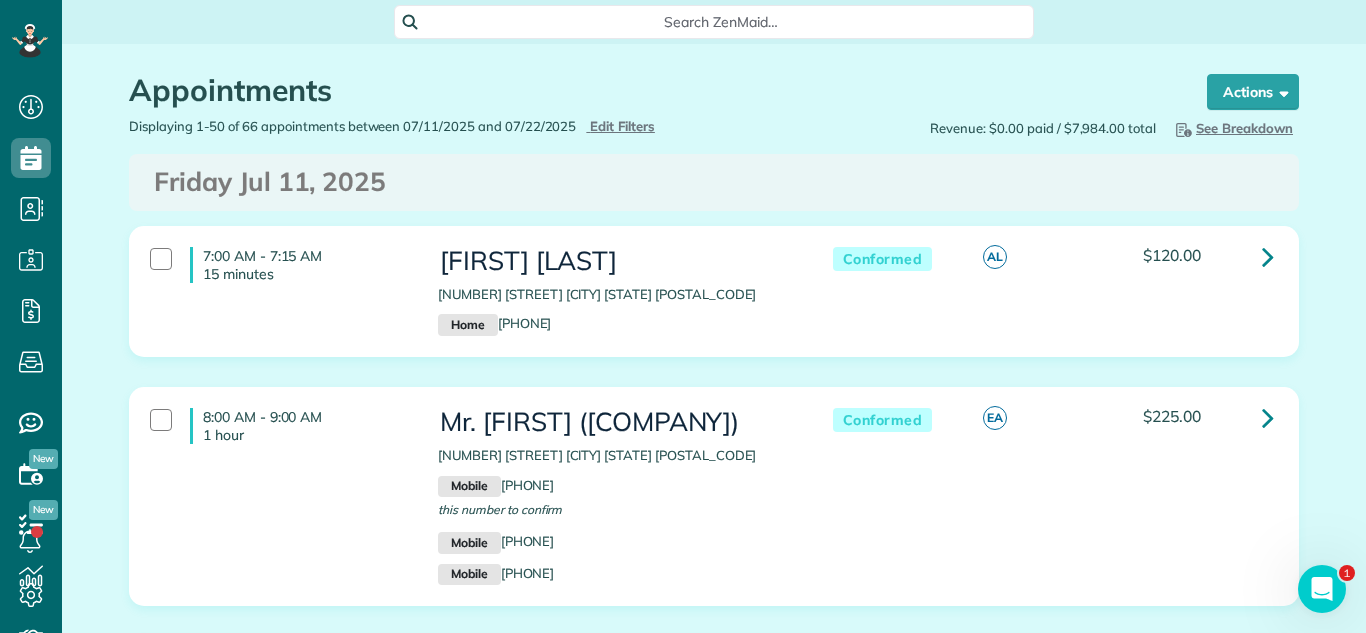 click on "7:00 AM - 7:15 AM
15 minutes
[FIRST] [LAST]
[NUMBER] [STREET] [CITY] [STATE] [POSTAL_CODE]
Home
[PHONE]
Conformed
AL
$120.00" at bounding box center (714, 306) 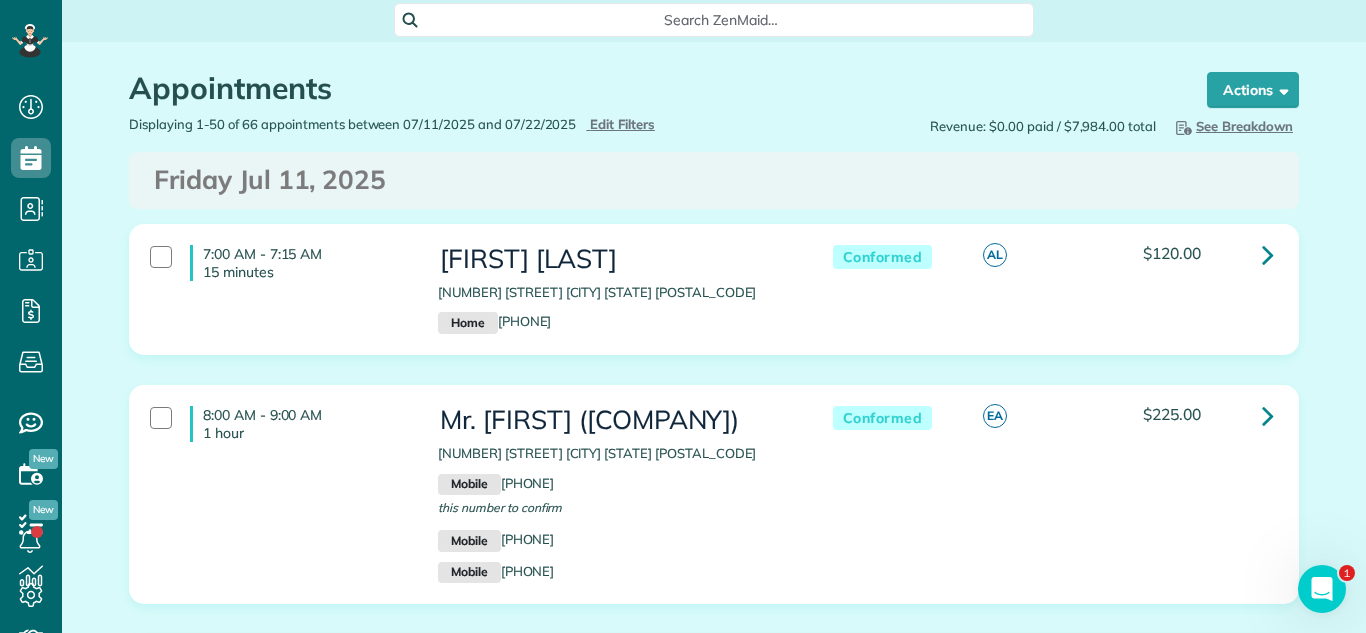 scroll, scrollTop: 0, scrollLeft: 0, axis: both 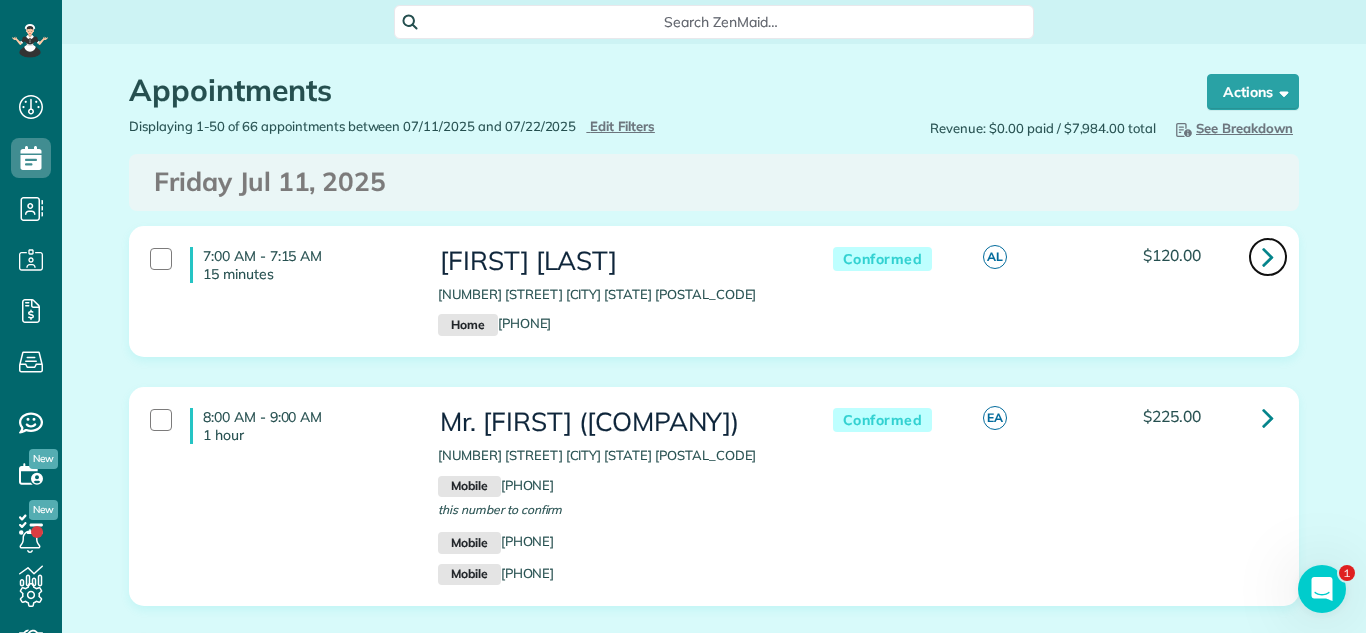 click at bounding box center [1268, 257] 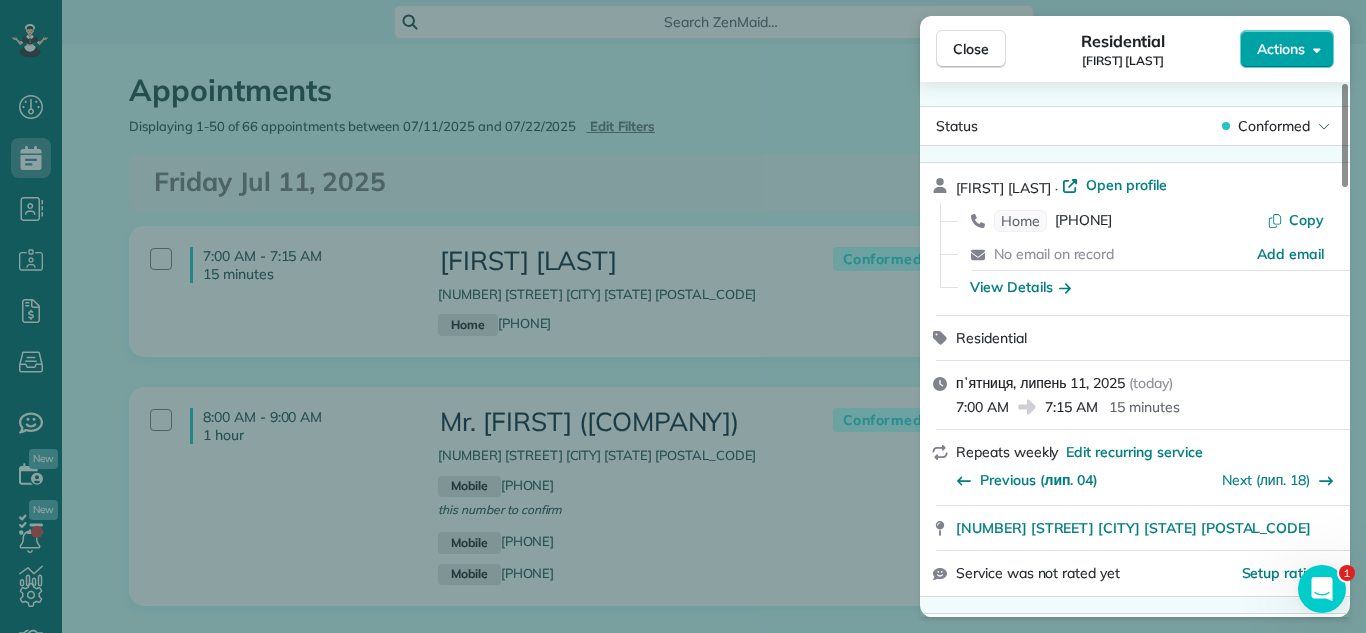 click on "Actions" at bounding box center [1281, 49] 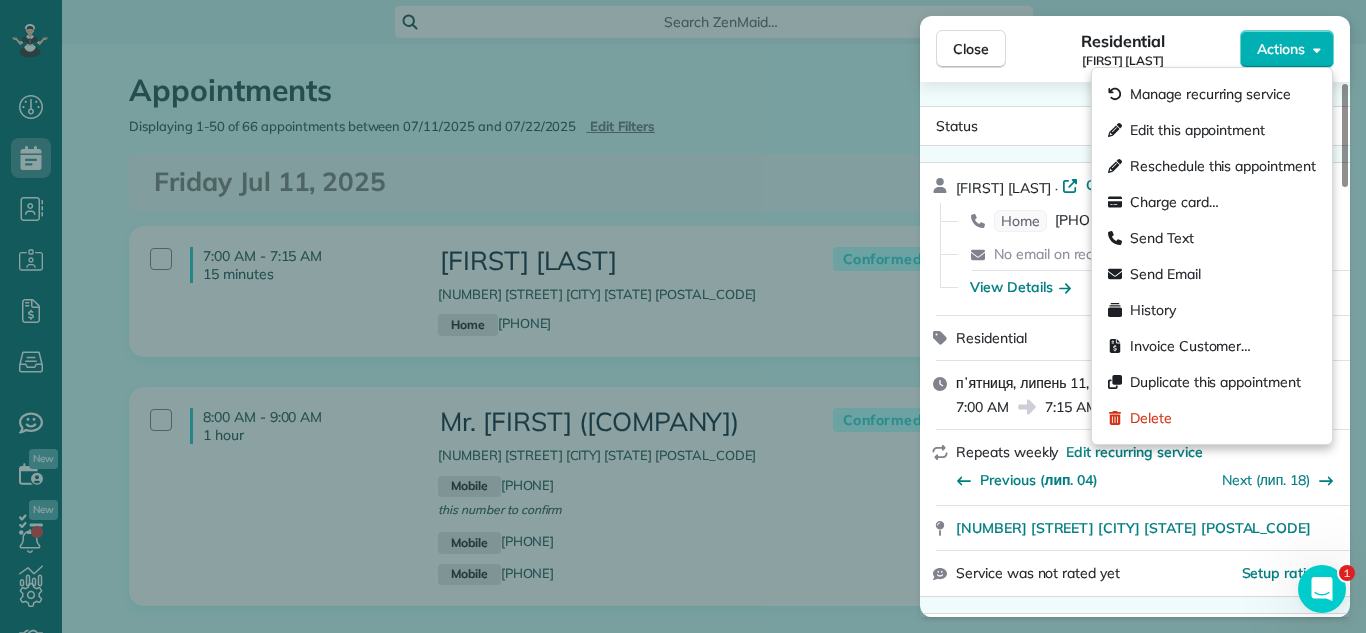 drag, startPoint x: 1189, startPoint y: 130, endPoint x: 1141, endPoint y: 129, distance: 48.010414 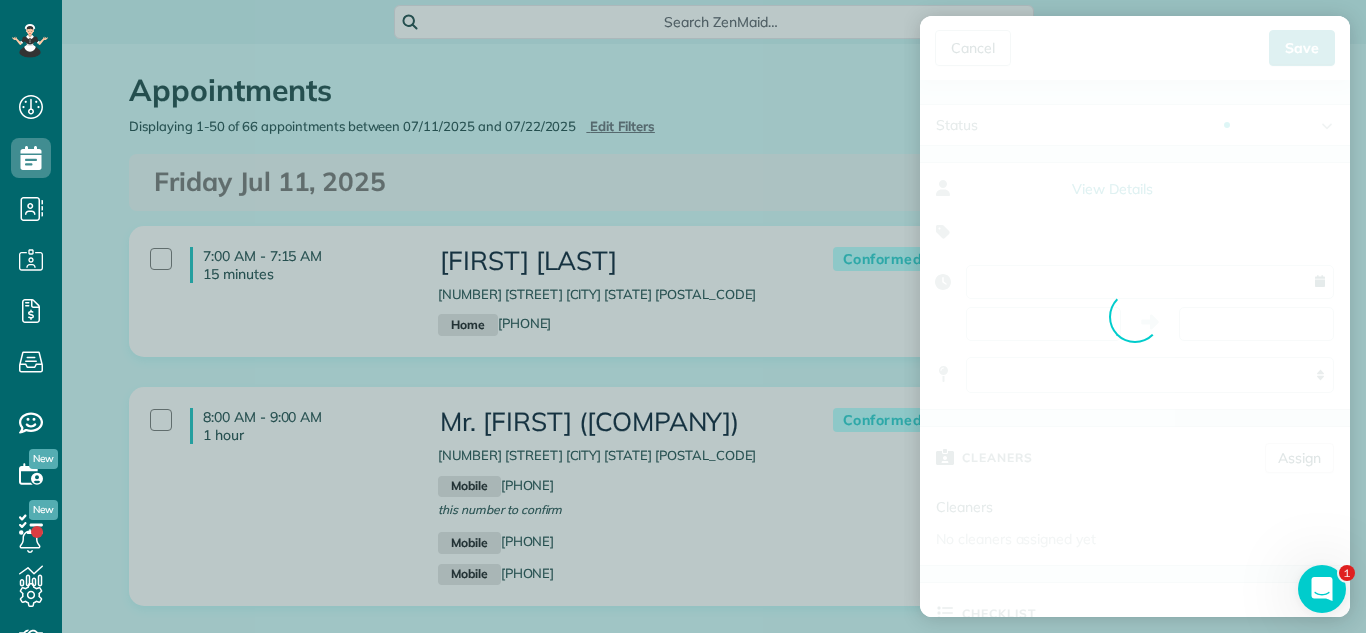 type on "**********" 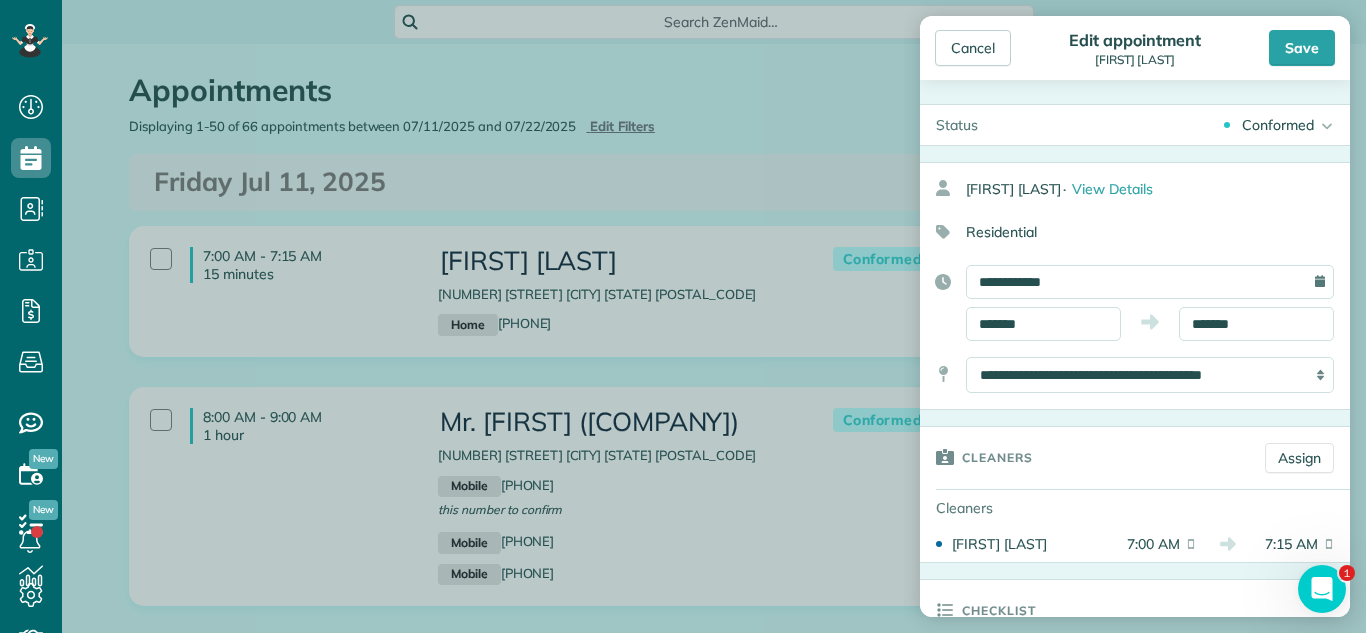 click on "Conformed
Active
Conformed
Cancelled
Done
Booked one day before" at bounding box center (1172, 125) 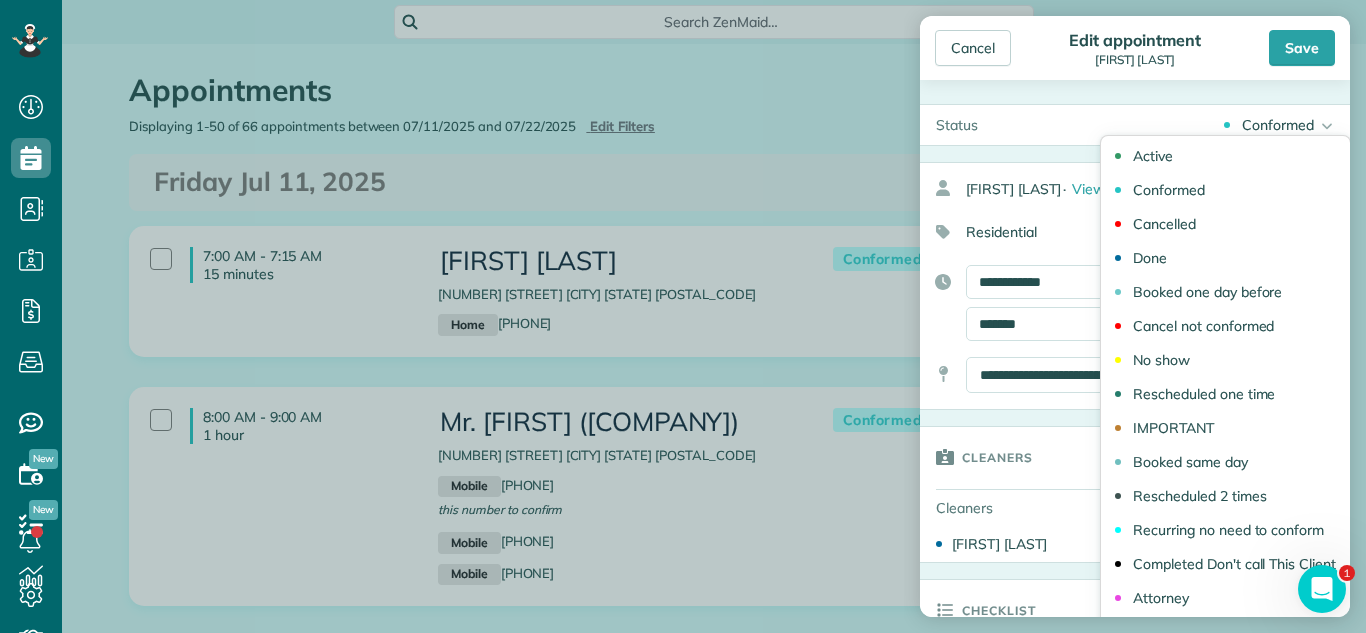 drag, startPoint x: 1193, startPoint y: 248, endPoint x: 1226, endPoint y: 334, distance: 92.11406 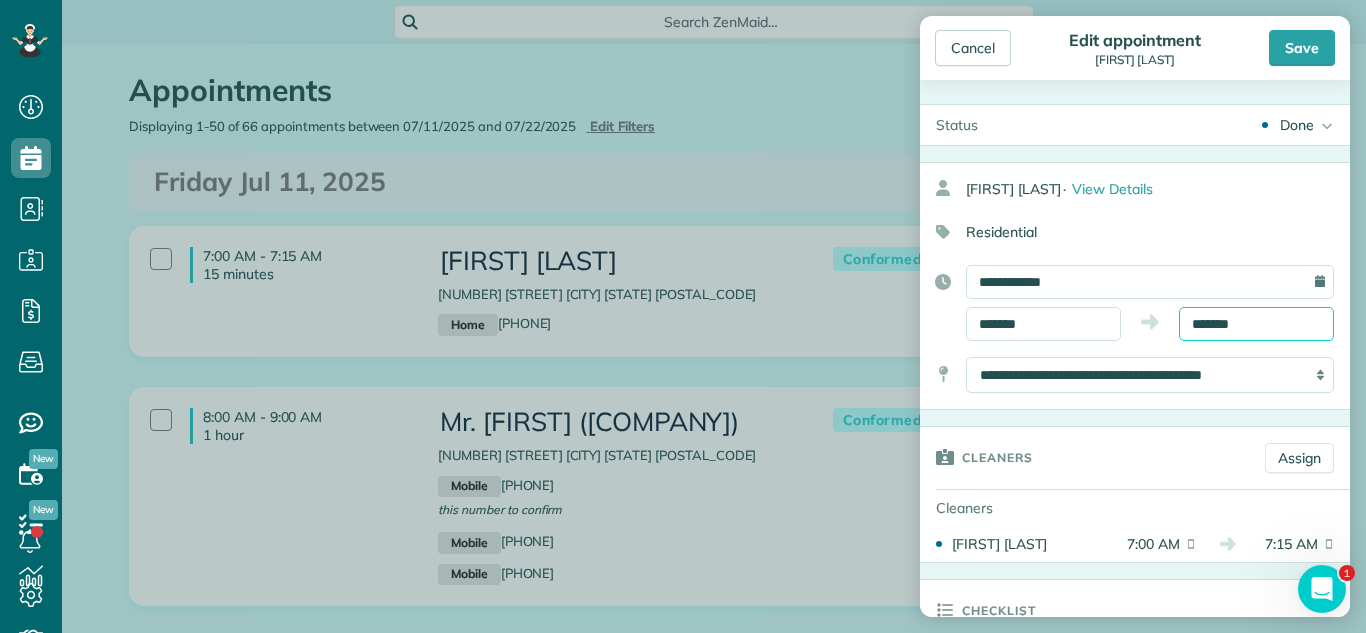 click on "*******" at bounding box center (1256, 324) 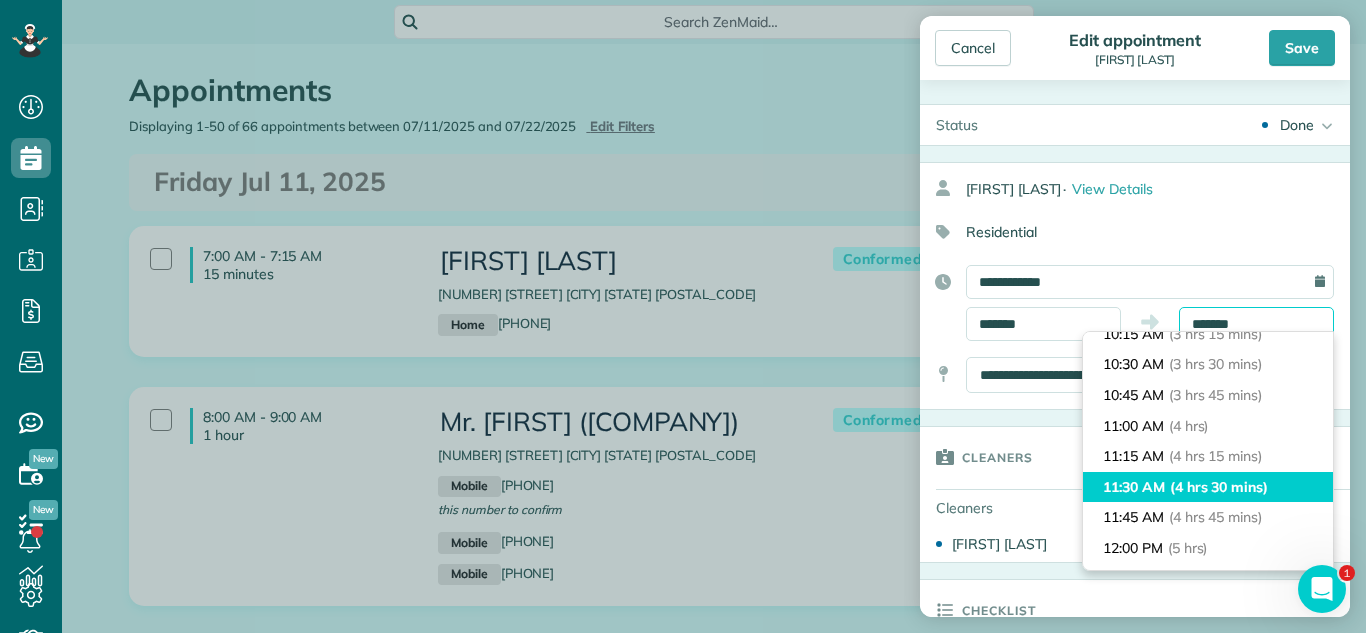 scroll, scrollTop: 413, scrollLeft: 0, axis: vertical 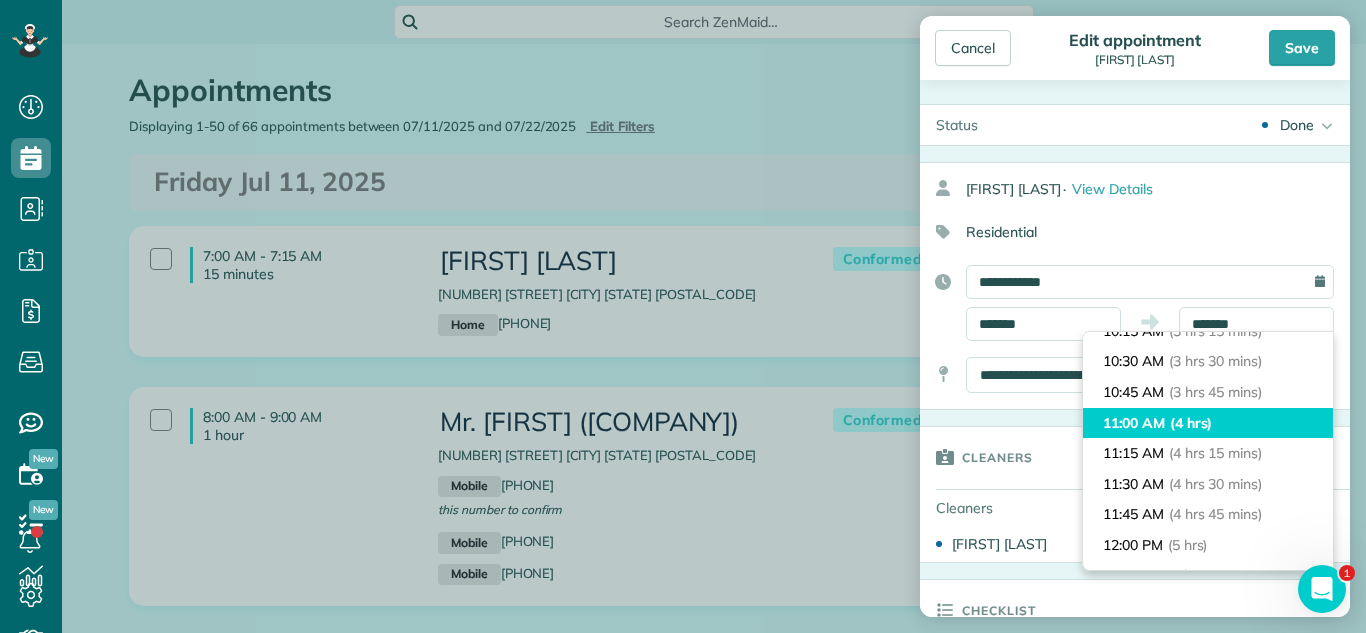 type on "********" 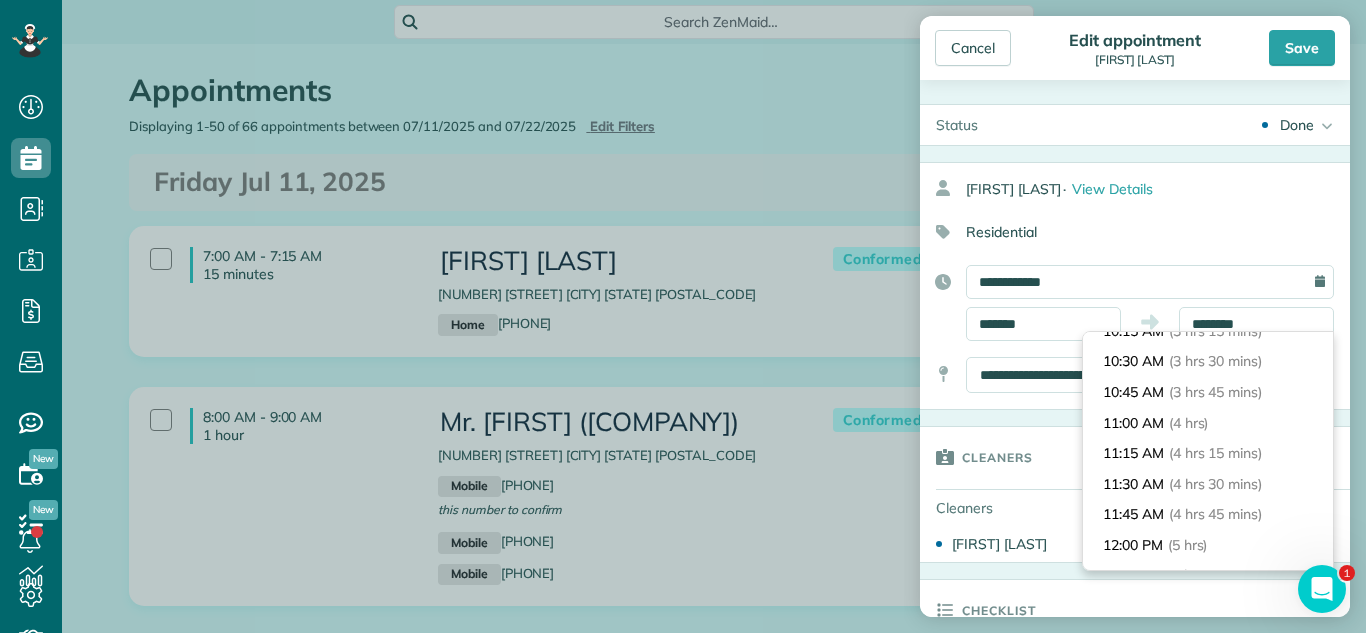 drag, startPoint x: 1263, startPoint y: 429, endPoint x: 1098, endPoint y: 441, distance: 165.43579 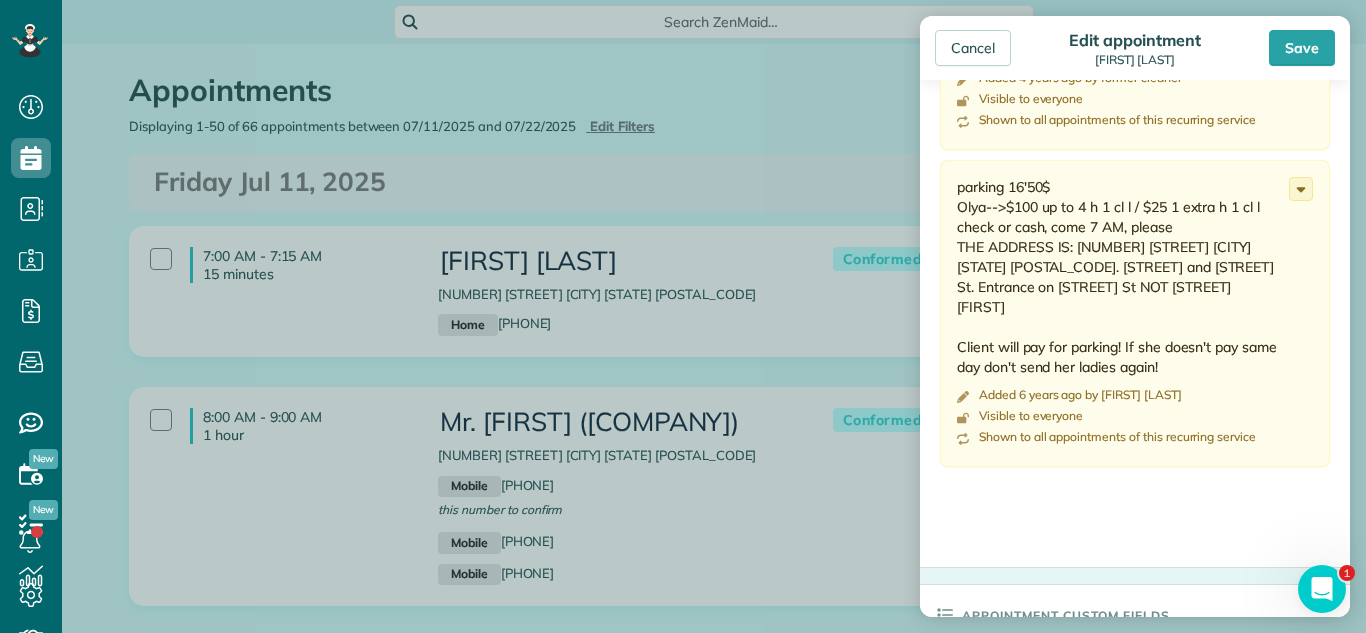scroll, scrollTop: 1170, scrollLeft: 0, axis: vertical 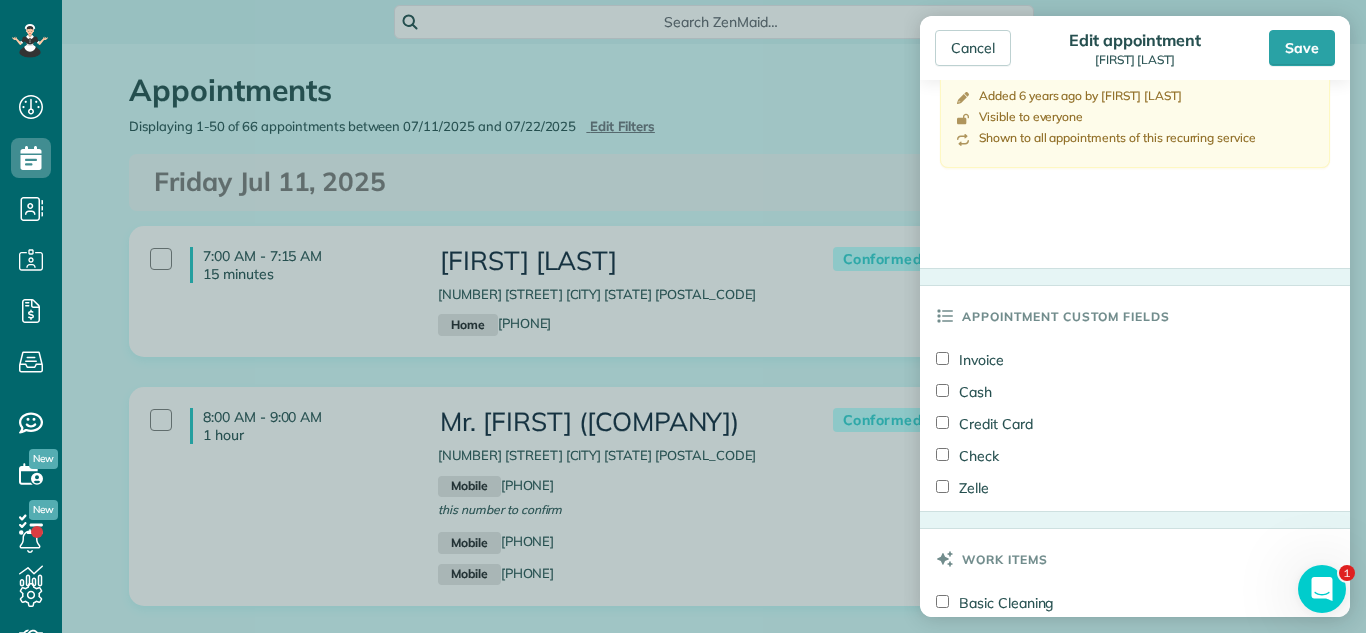 click on "Check" at bounding box center (967, 456) 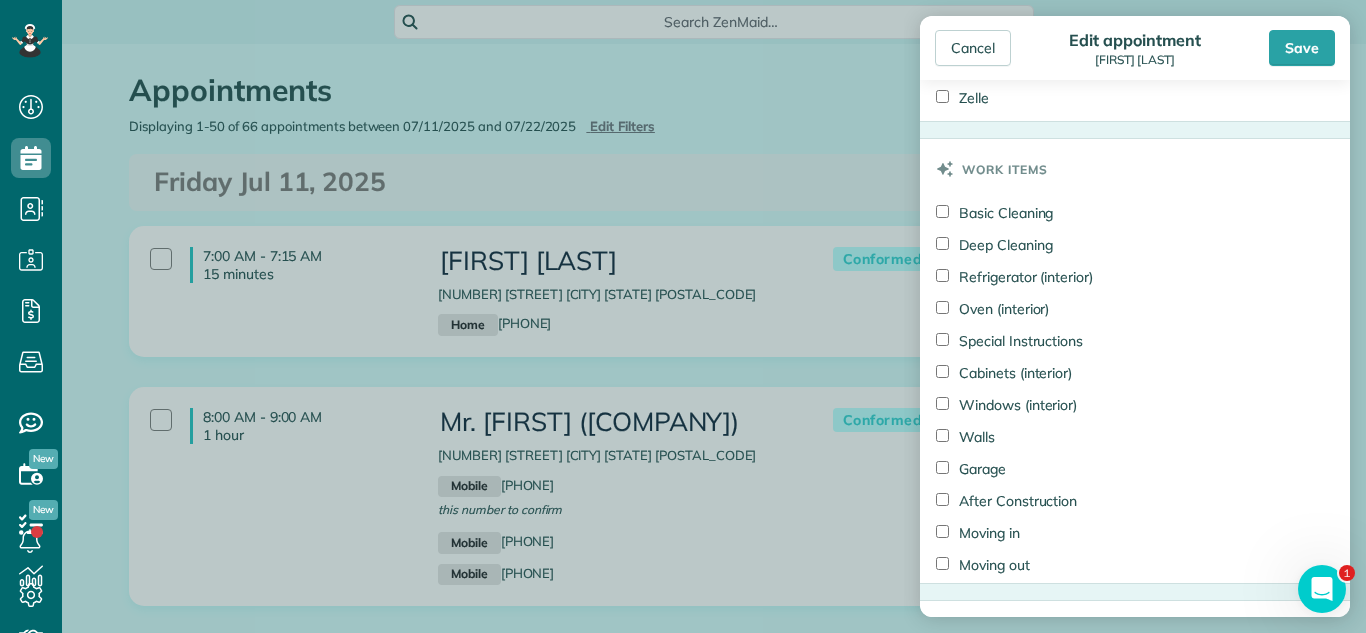 scroll, scrollTop: 1815, scrollLeft: 0, axis: vertical 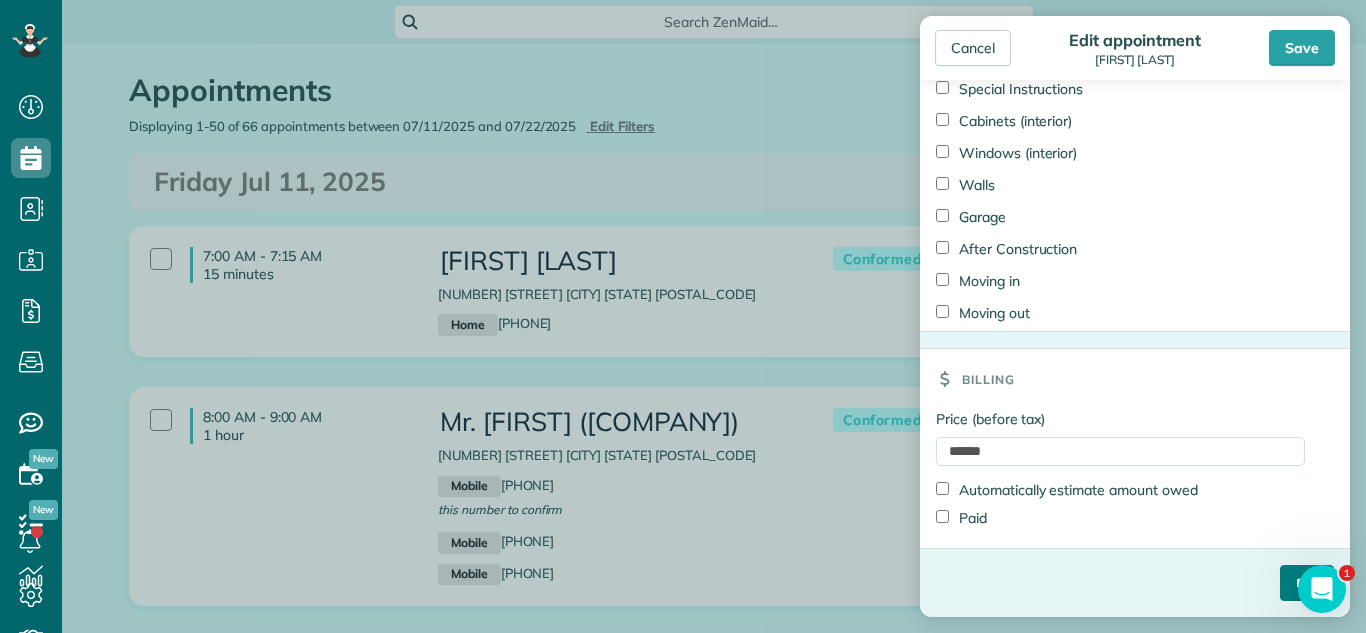 click on "****" at bounding box center (1307, 583) 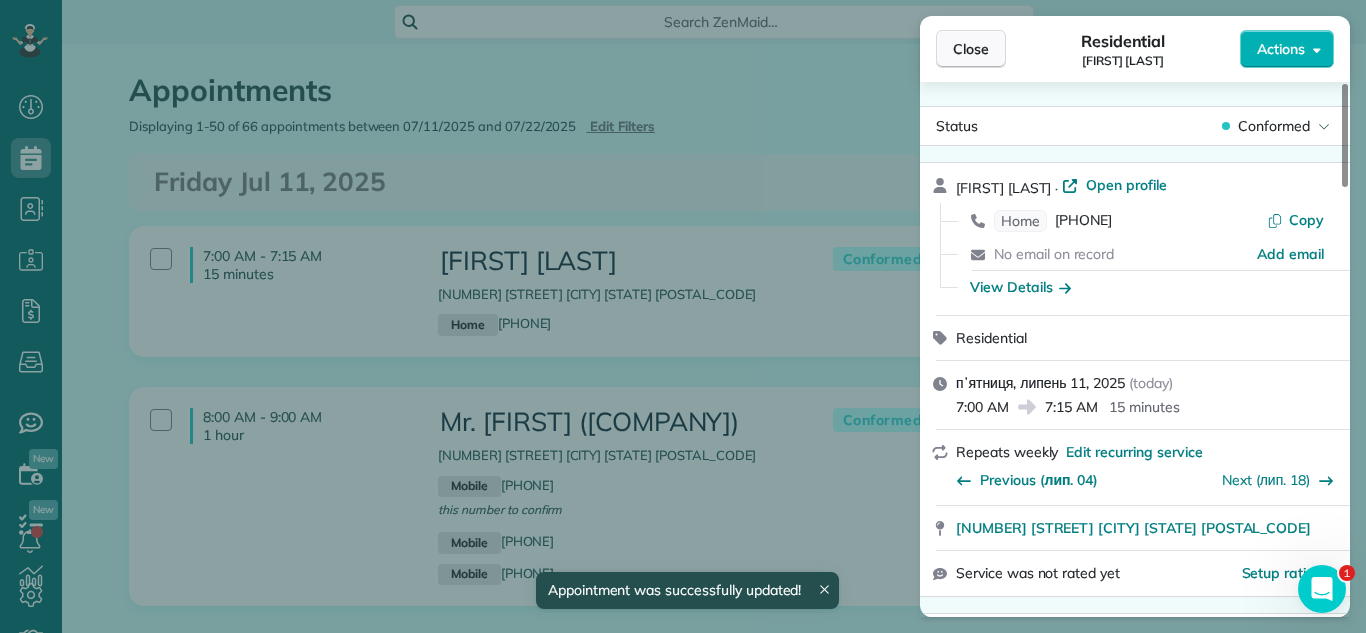 click on "Close" at bounding box center (971, 49) 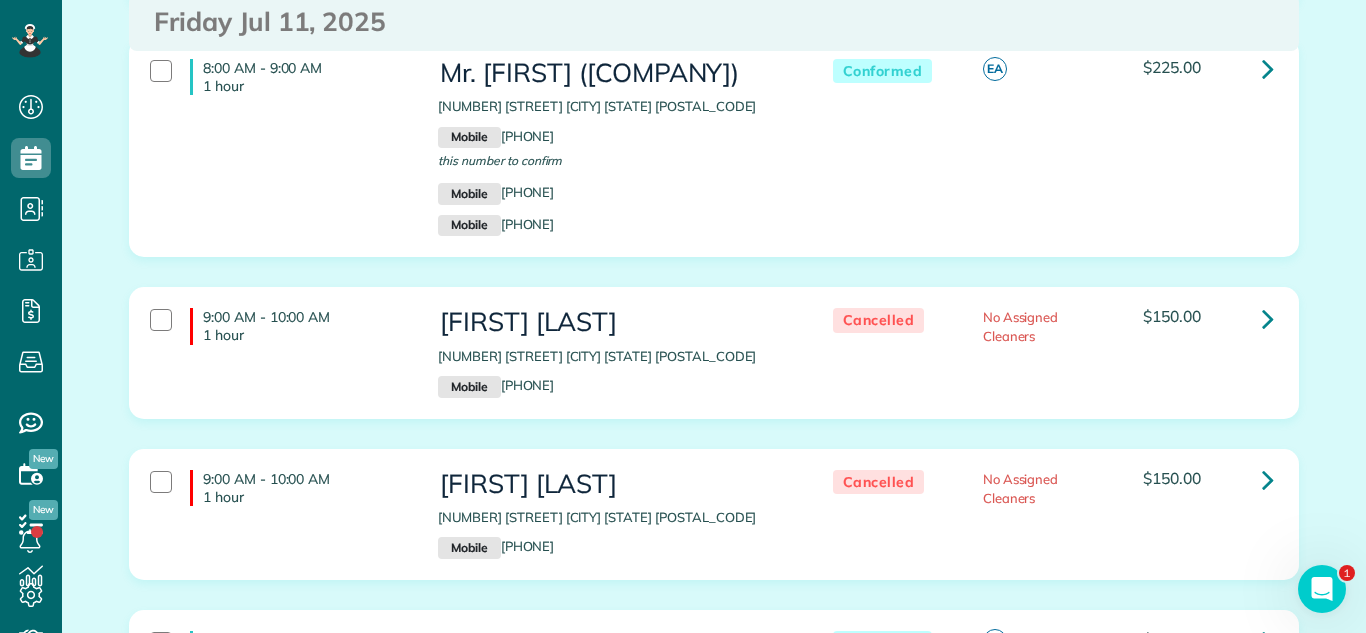 scroll, scrollTop: 222, scrollLeft: 0, axis: vertical 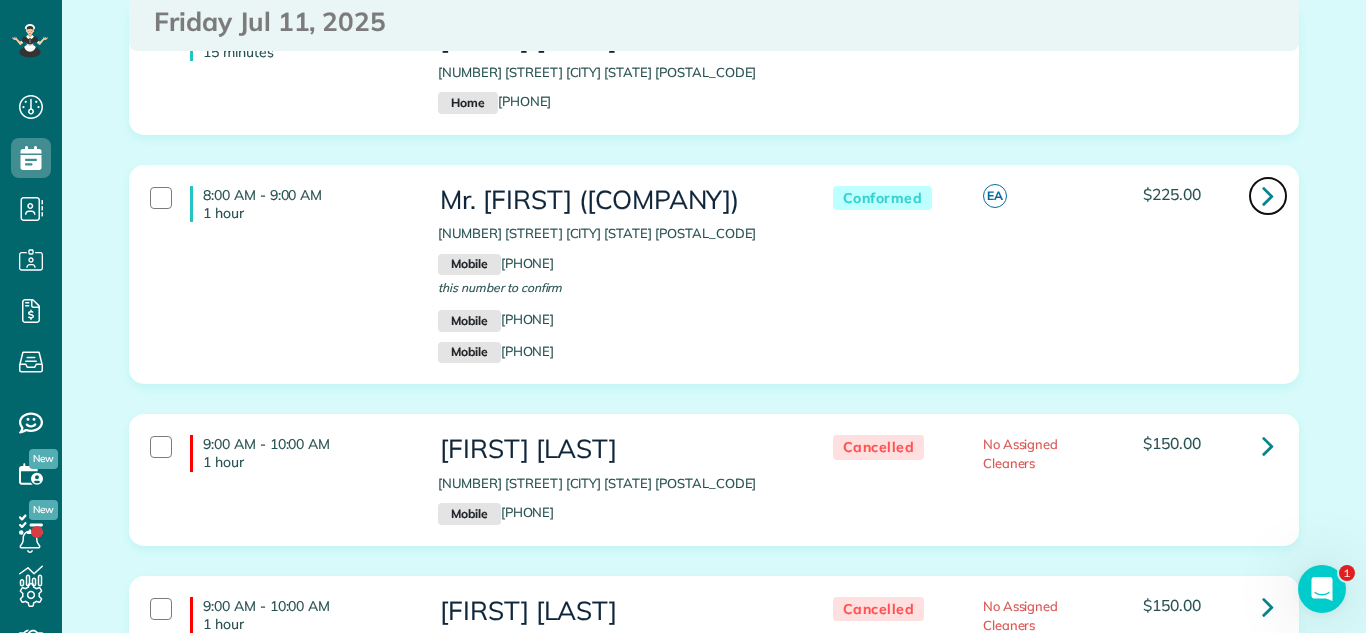 click at bounding box center (1268, 195) 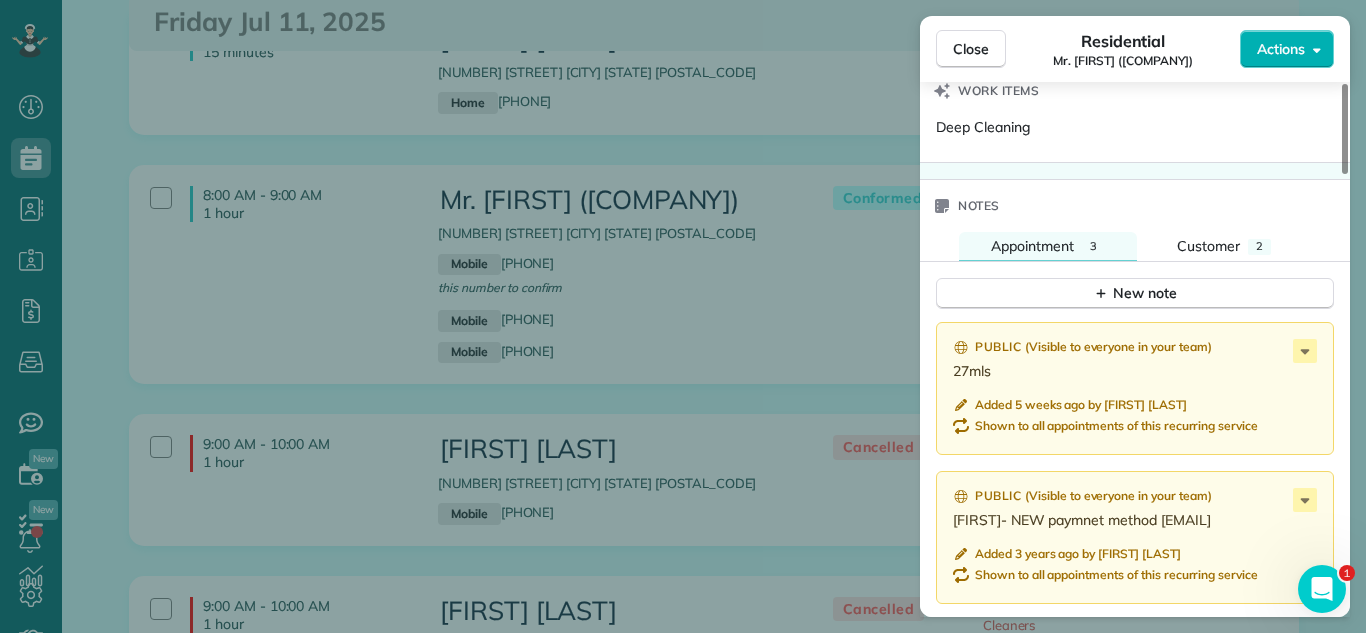 scroll, scrollTop: 1965, scrollLeft: 0, axis: vertical 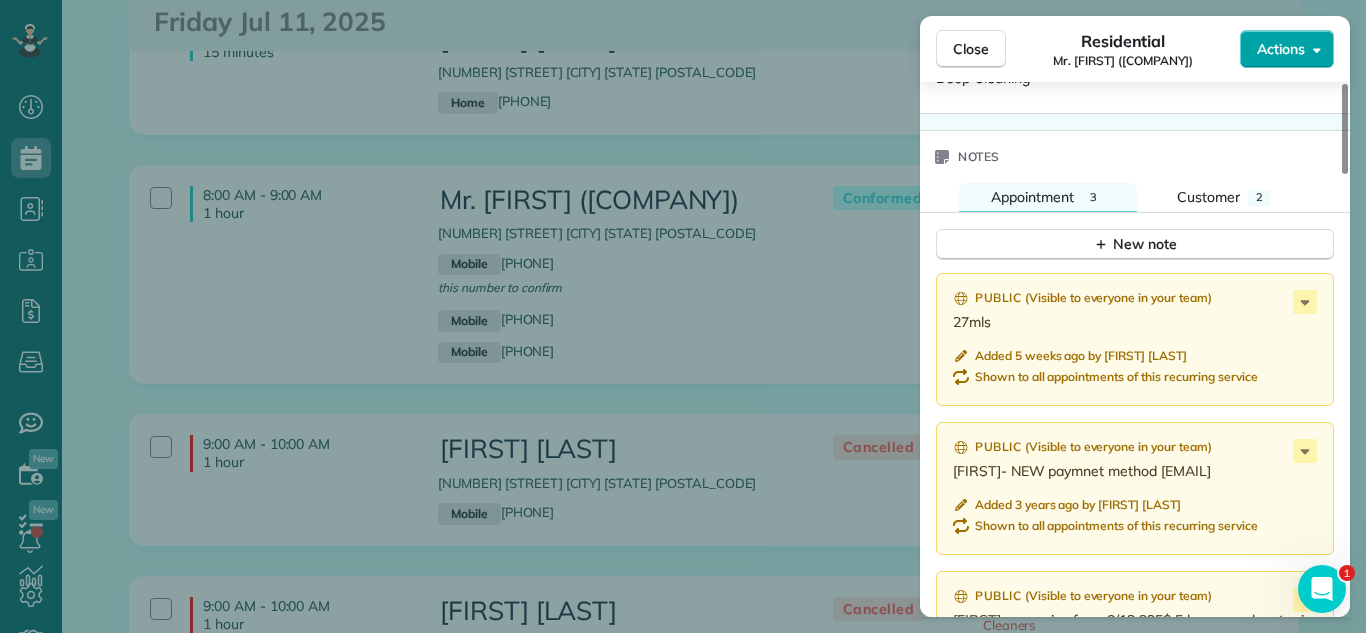 click on "Actions" at bounding box center [1287, 49] 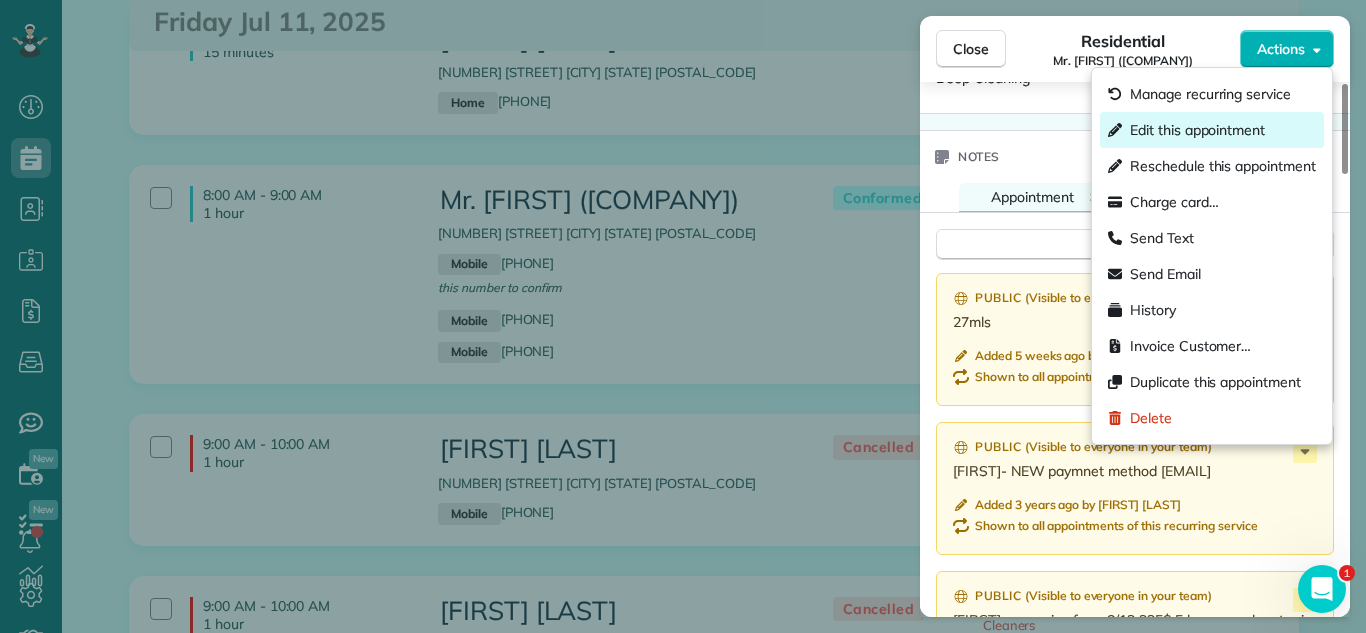 click on "Edit this appointment" at bounding box center (1197, 130) 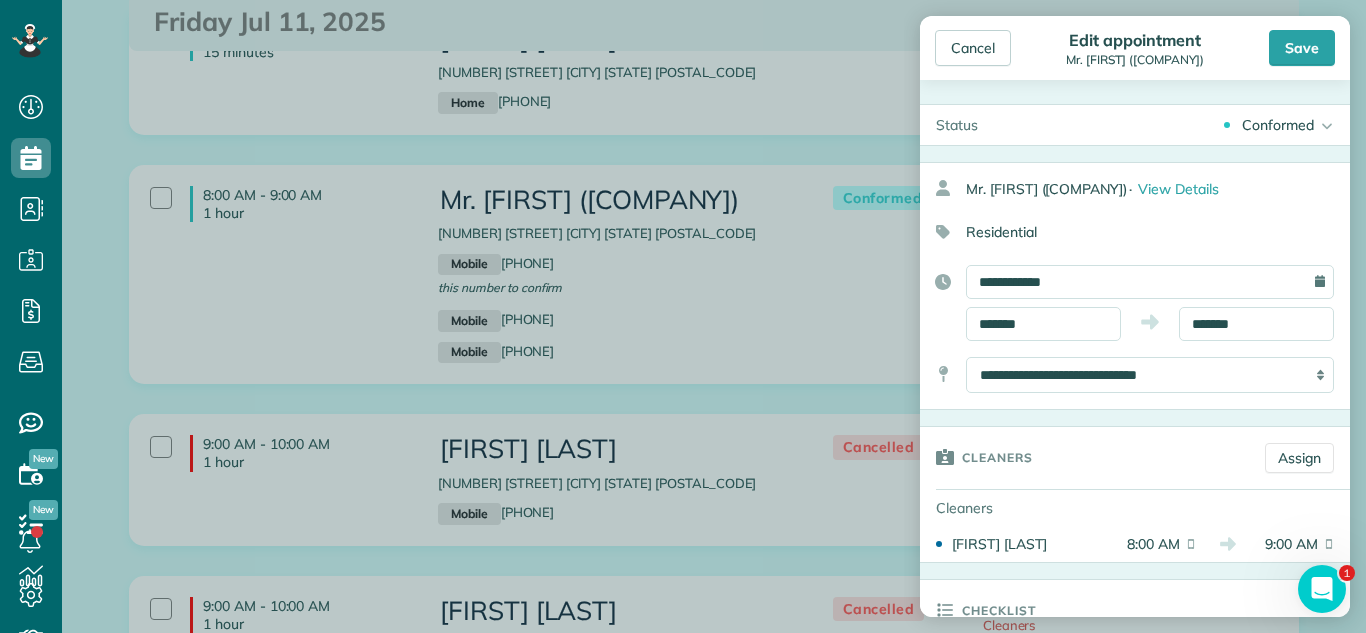 click on "Conformed
Active
Conformed
Cancelled
Done
Booked one day before" at bounding box center [1172, 125] 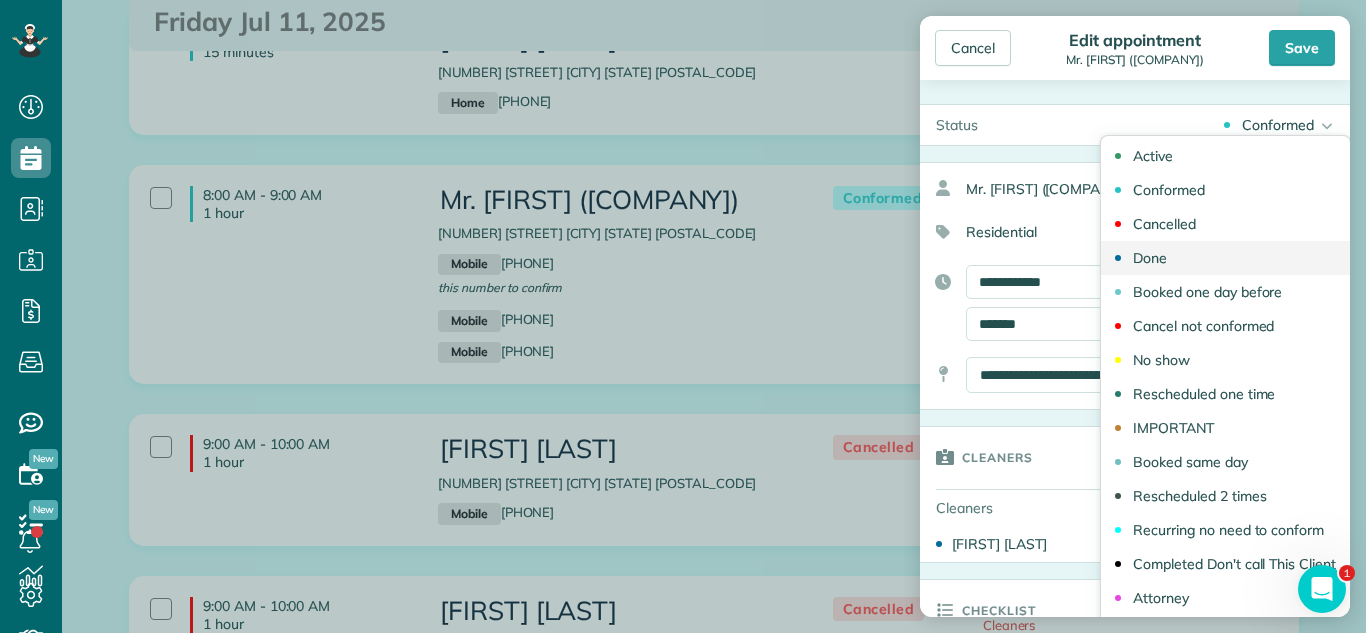 click on "Done" at bounding box center (1150, 258) 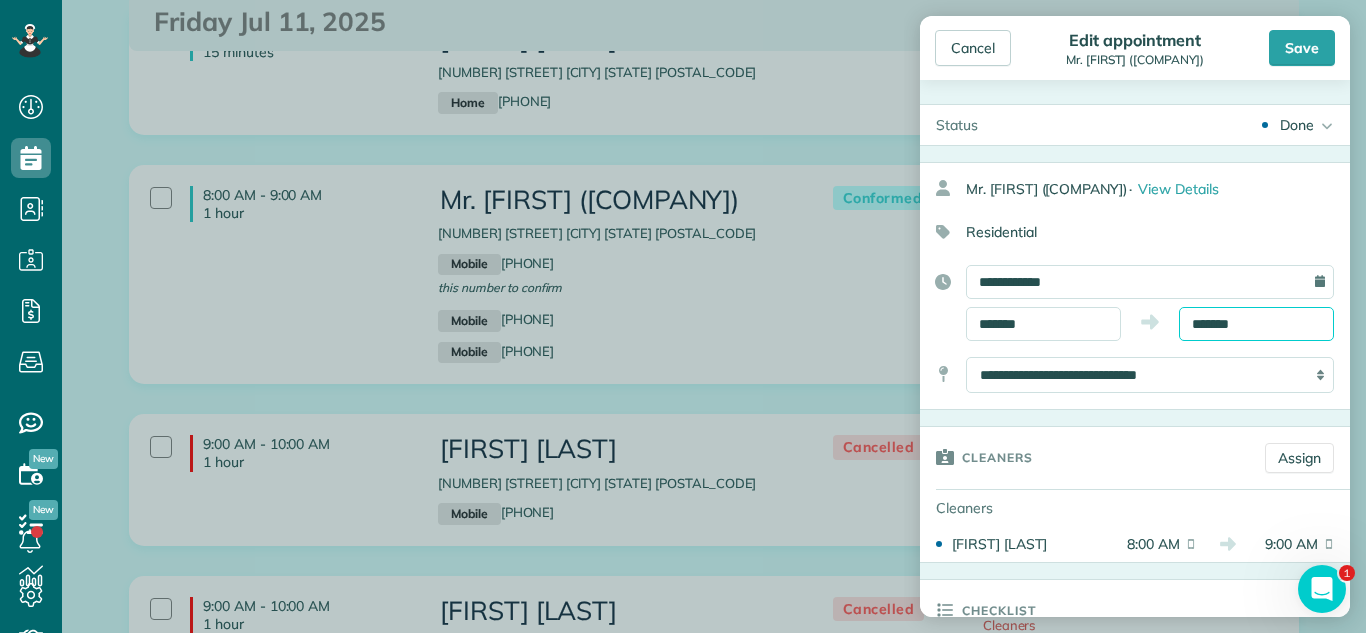 click on "*******" at bounding box center (1256, 324) 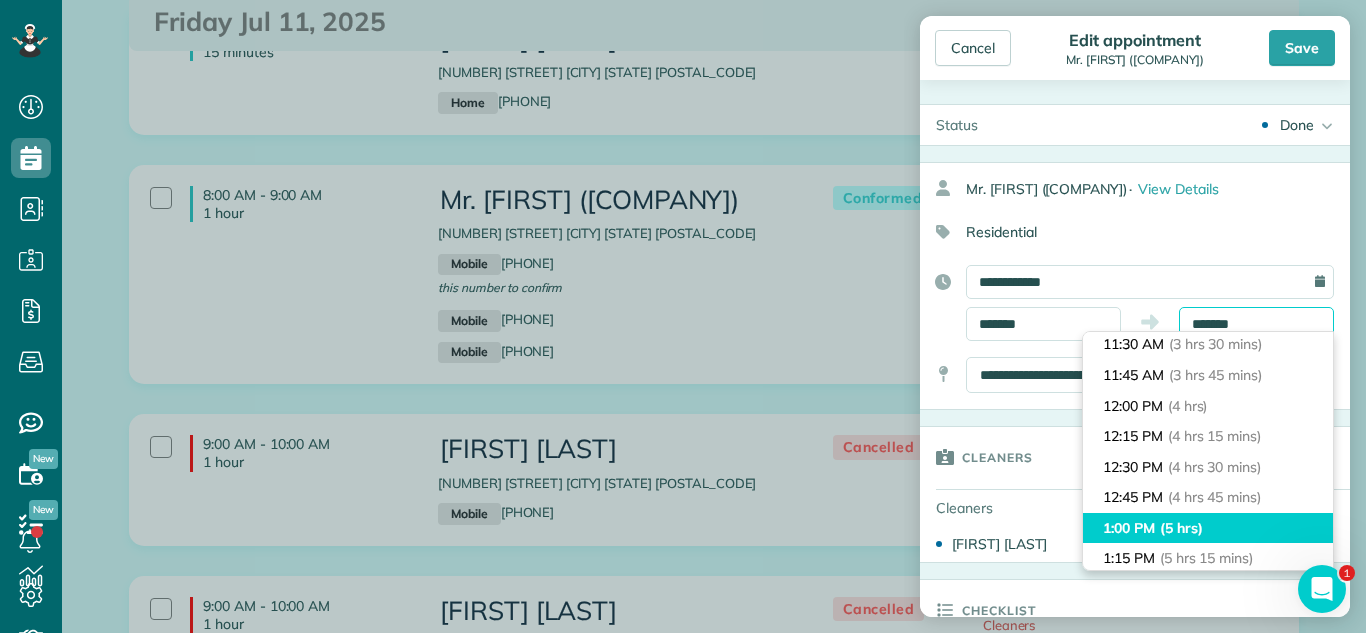 scroll, scrollTop: 434, scrollLeft: 0, axis: vertical 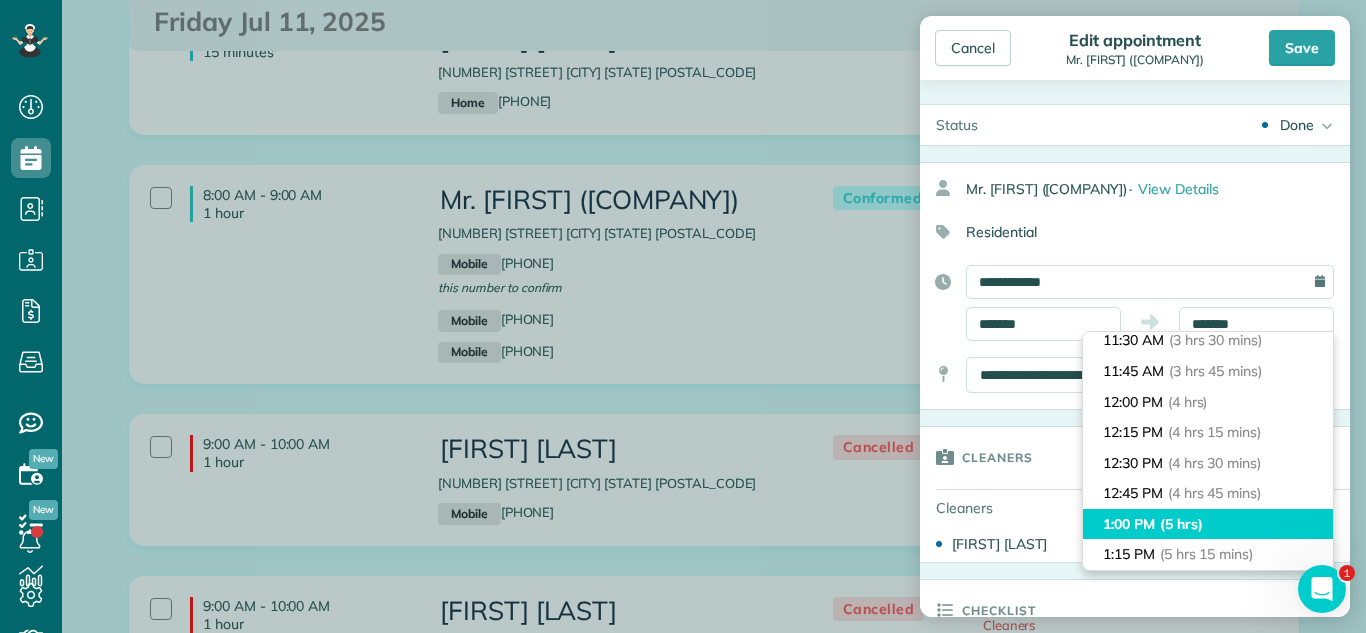 type on "*******" 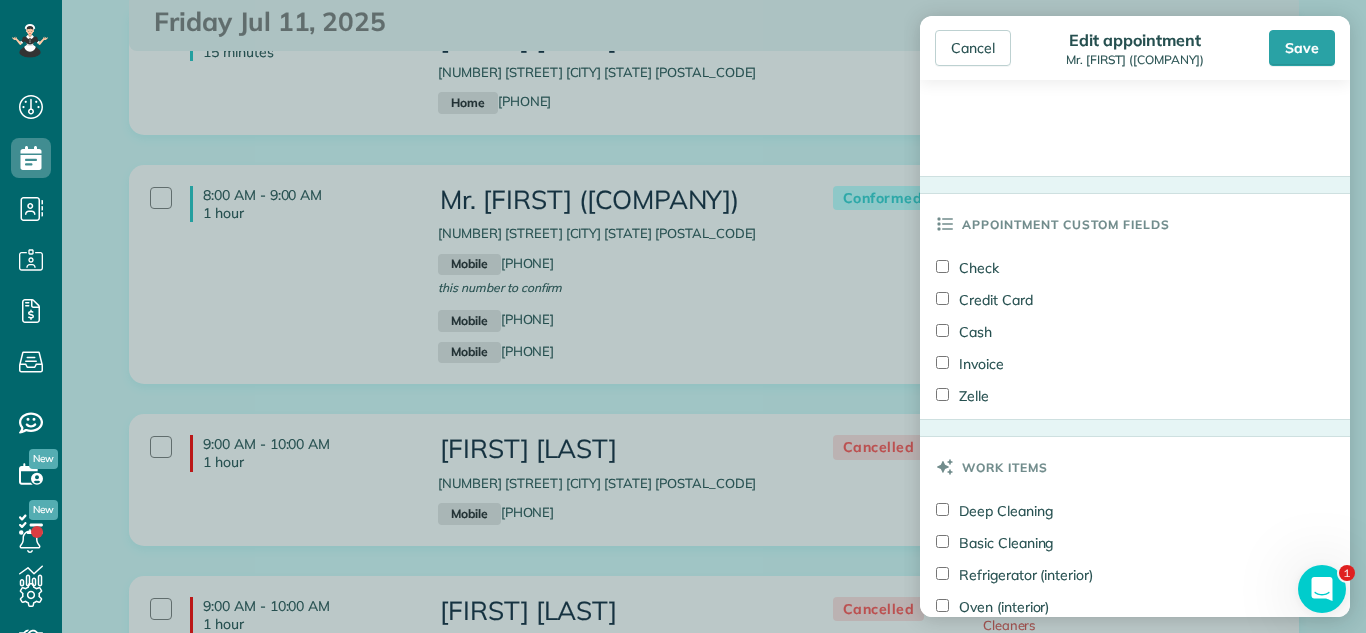 scroll, scrollTop: 1415, scrollLeft: 0, axis: vertical 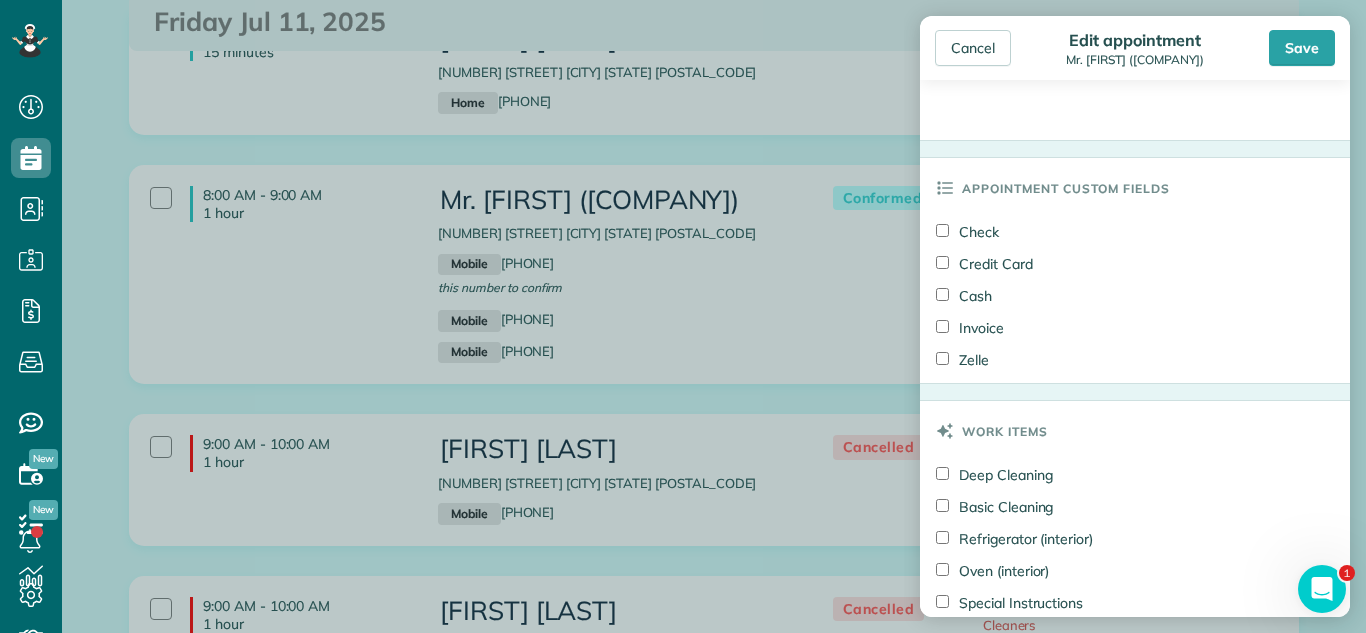 click on "Credit Card" at bounding box center (984, 264) 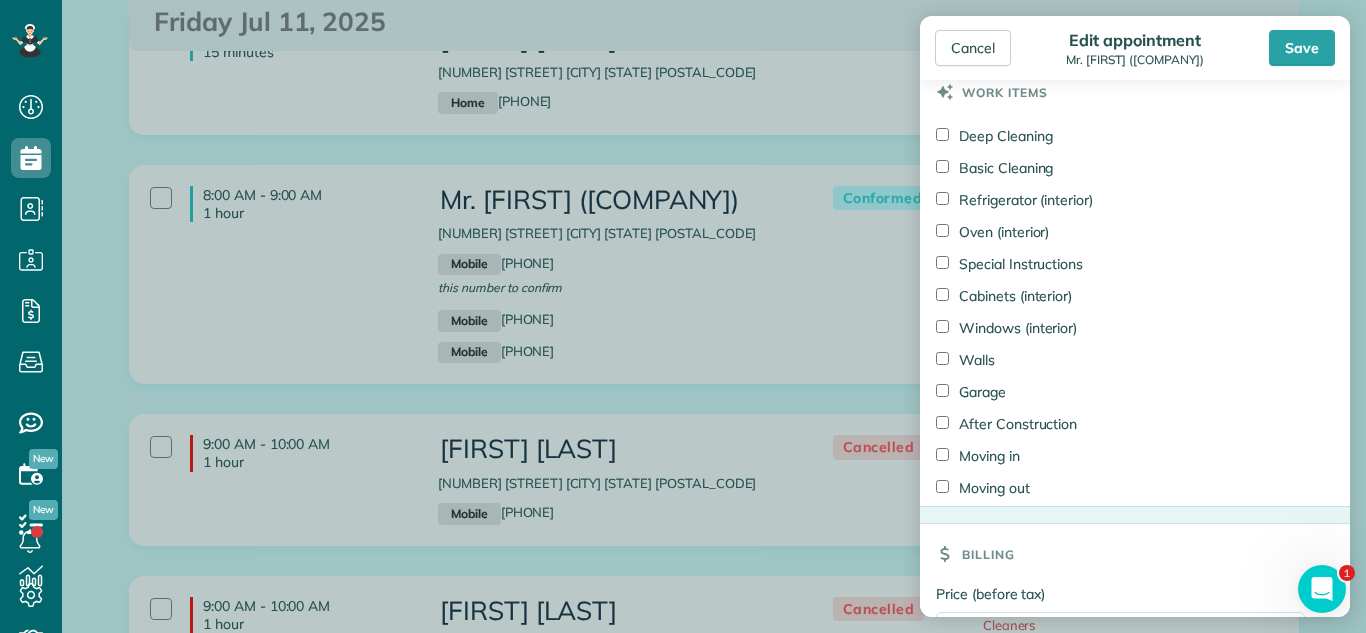 scroll, scrollTop: 1932, scrollLeft: 0, axis: vertical 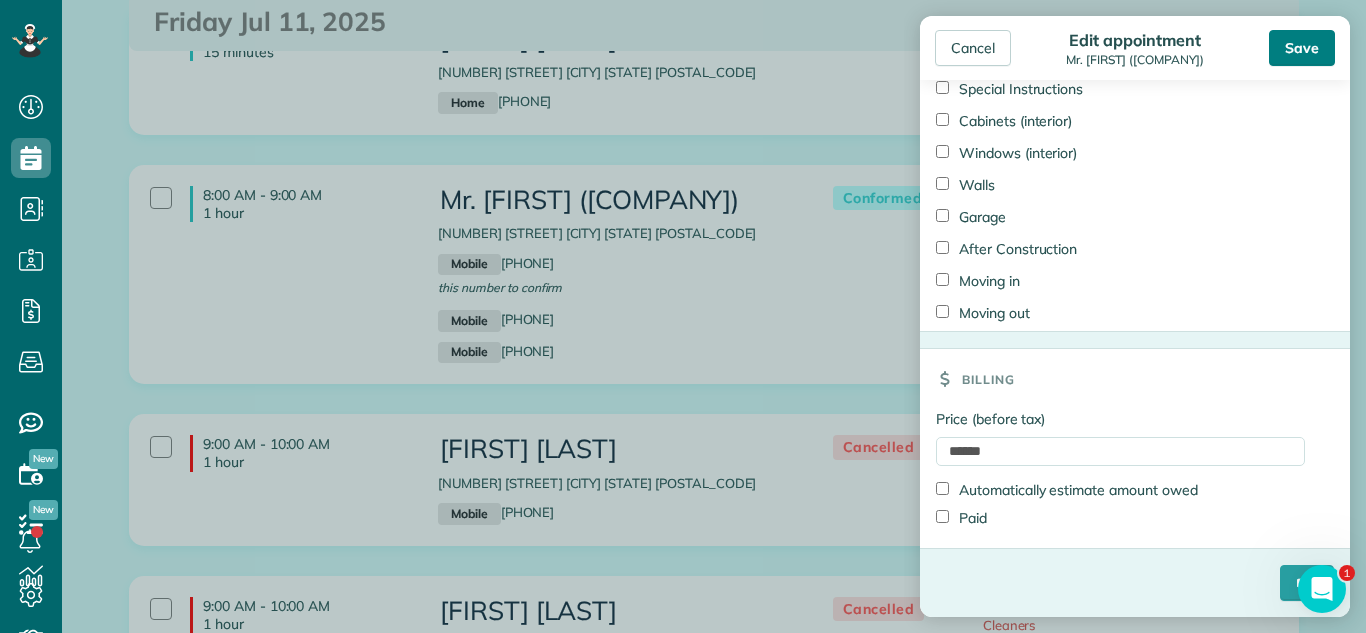 click on "Save" at bounding box center [1302, 48] 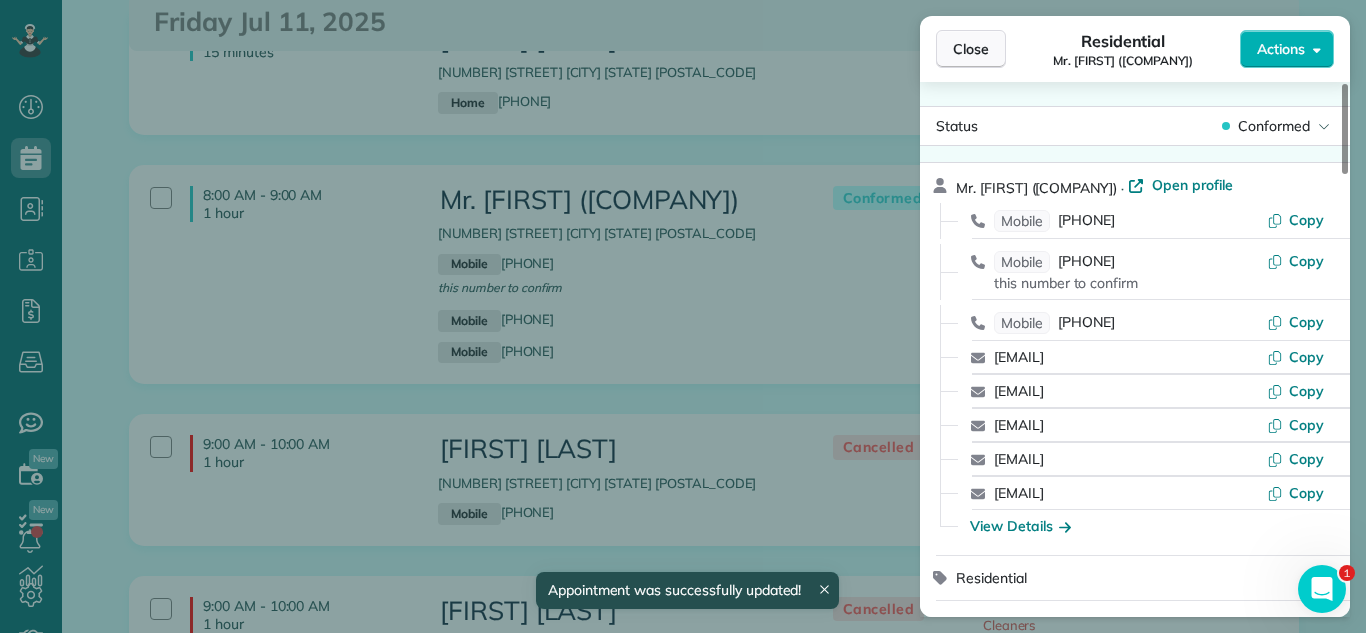 click on "Close" at bounding box center (971, 49) 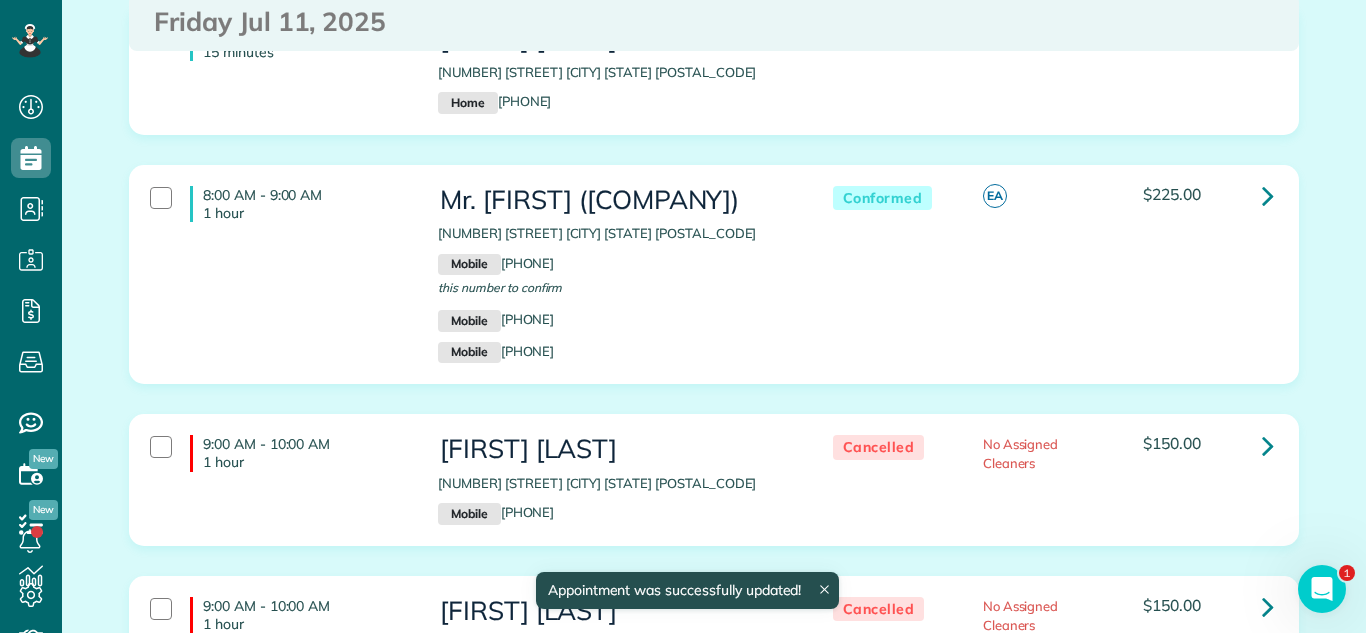 scroll, scrollTop: 0, scrollLeft: 0, axis: both 